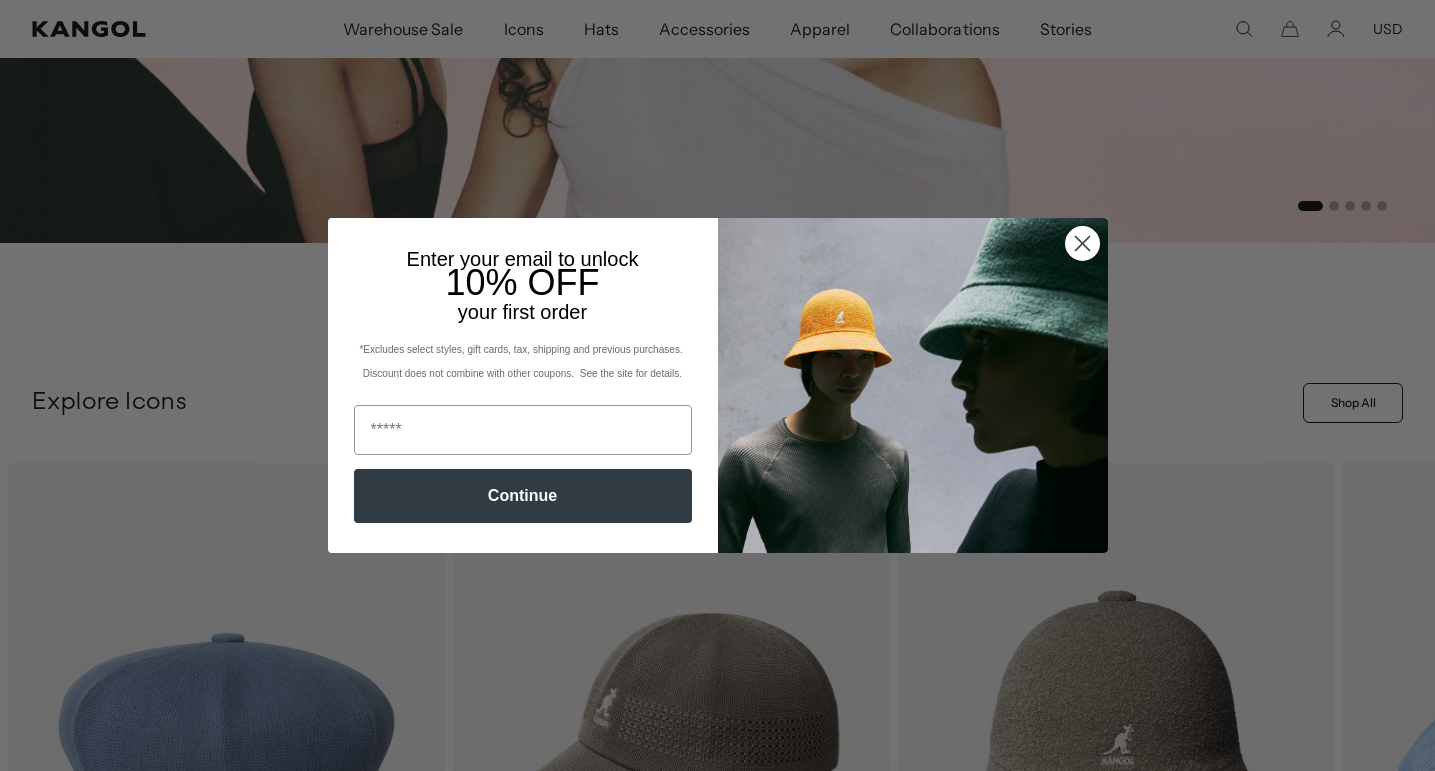 scroll, scrollTop: 427, scrollLeft: 0, axis: vertical 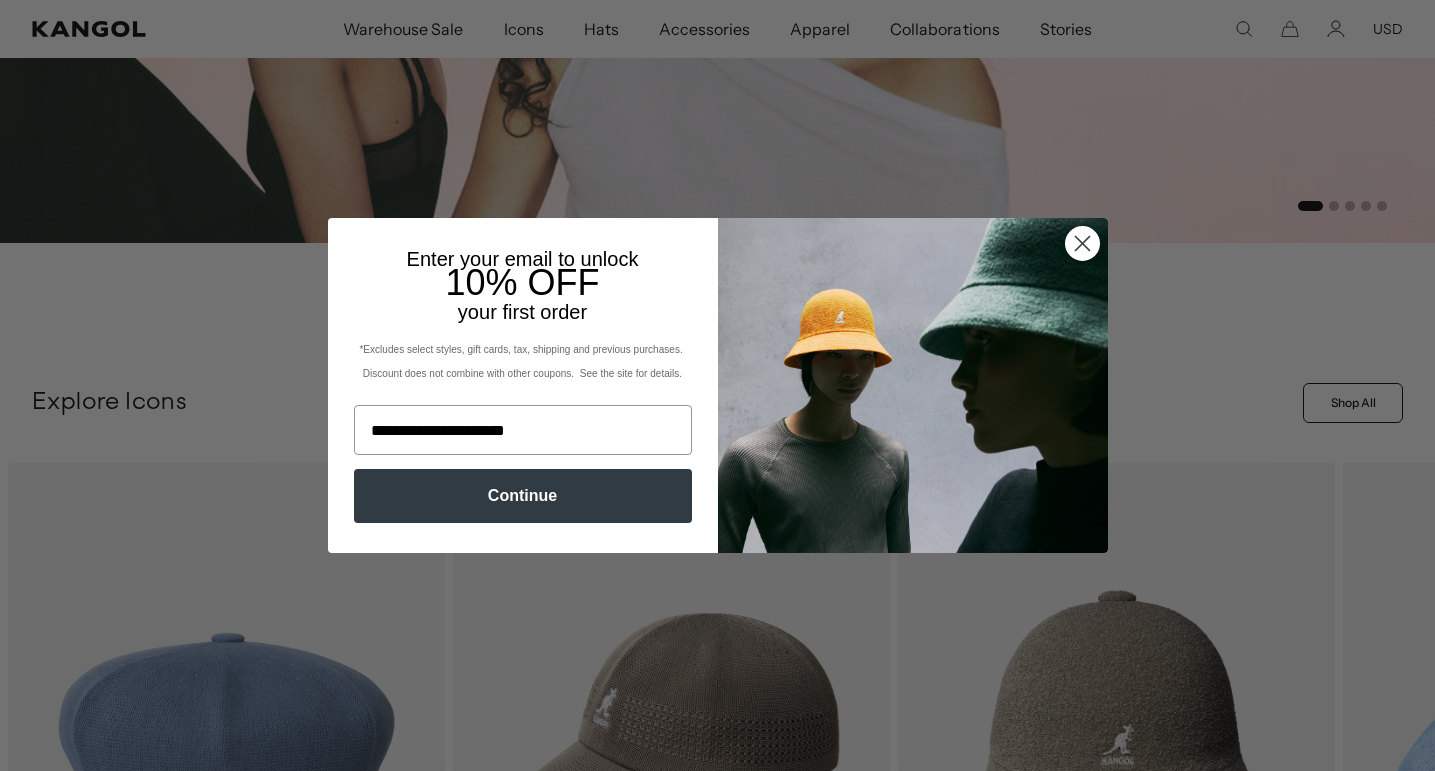 click on "Continue" at bounding box center [523, 496] 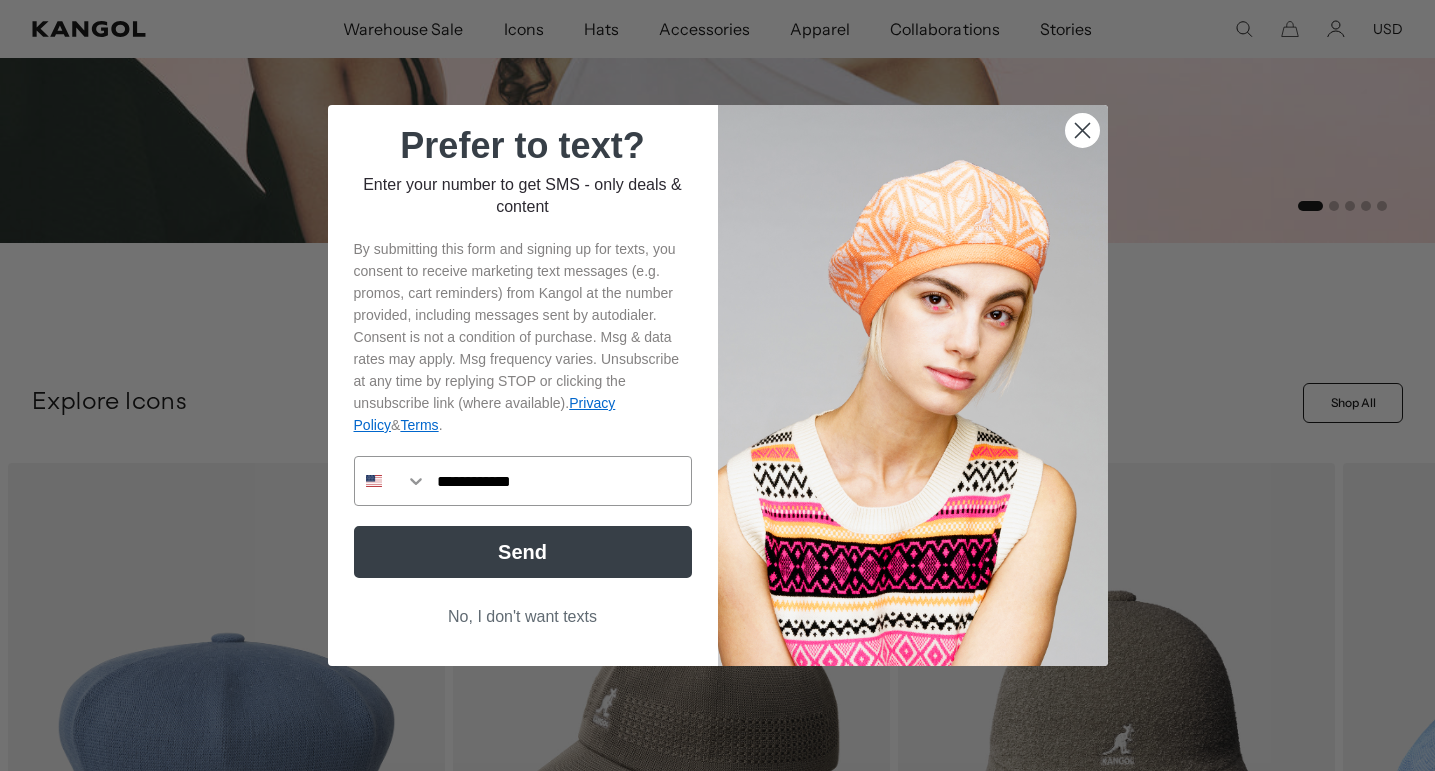 type on "**********" 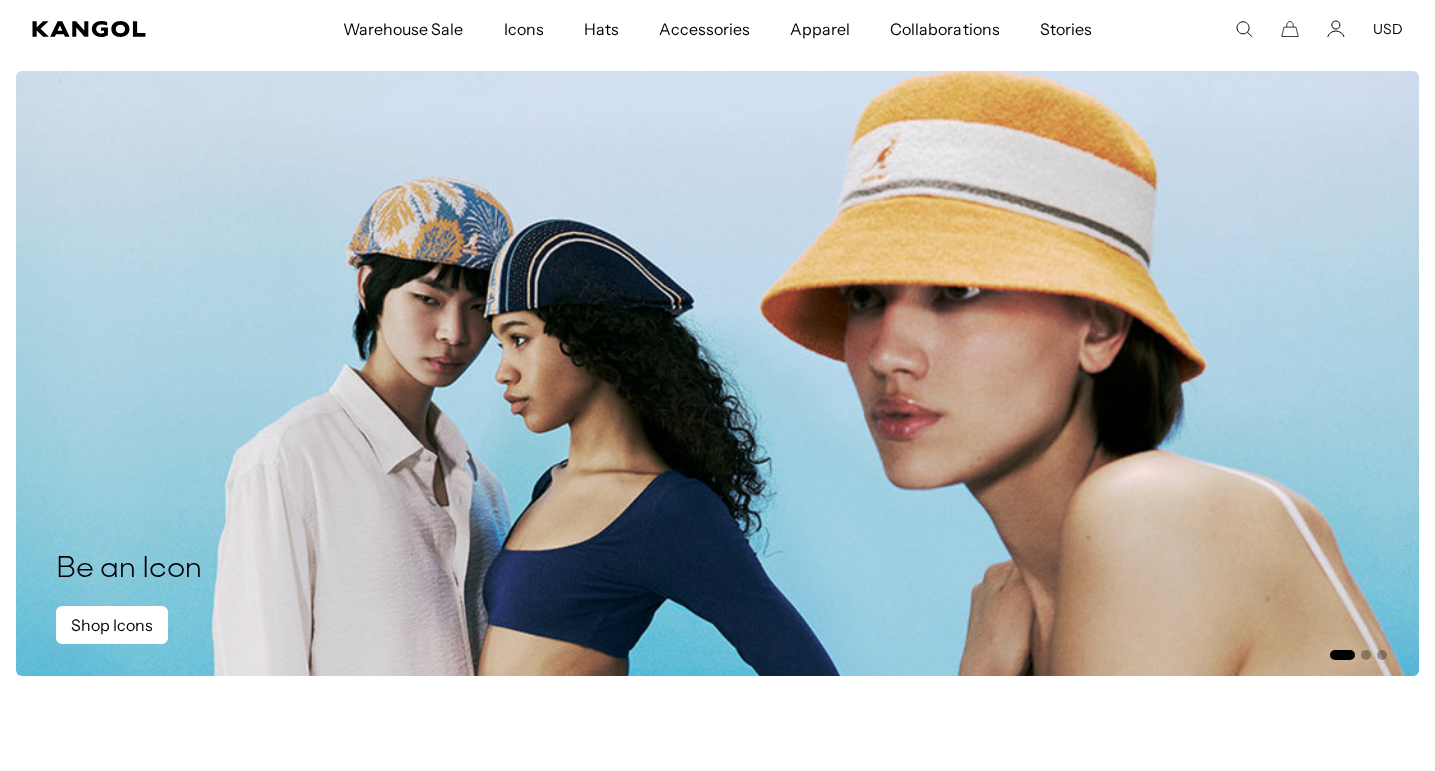 scroll, scrollTop: 1575, scrollLeft: 0, axis: vertical 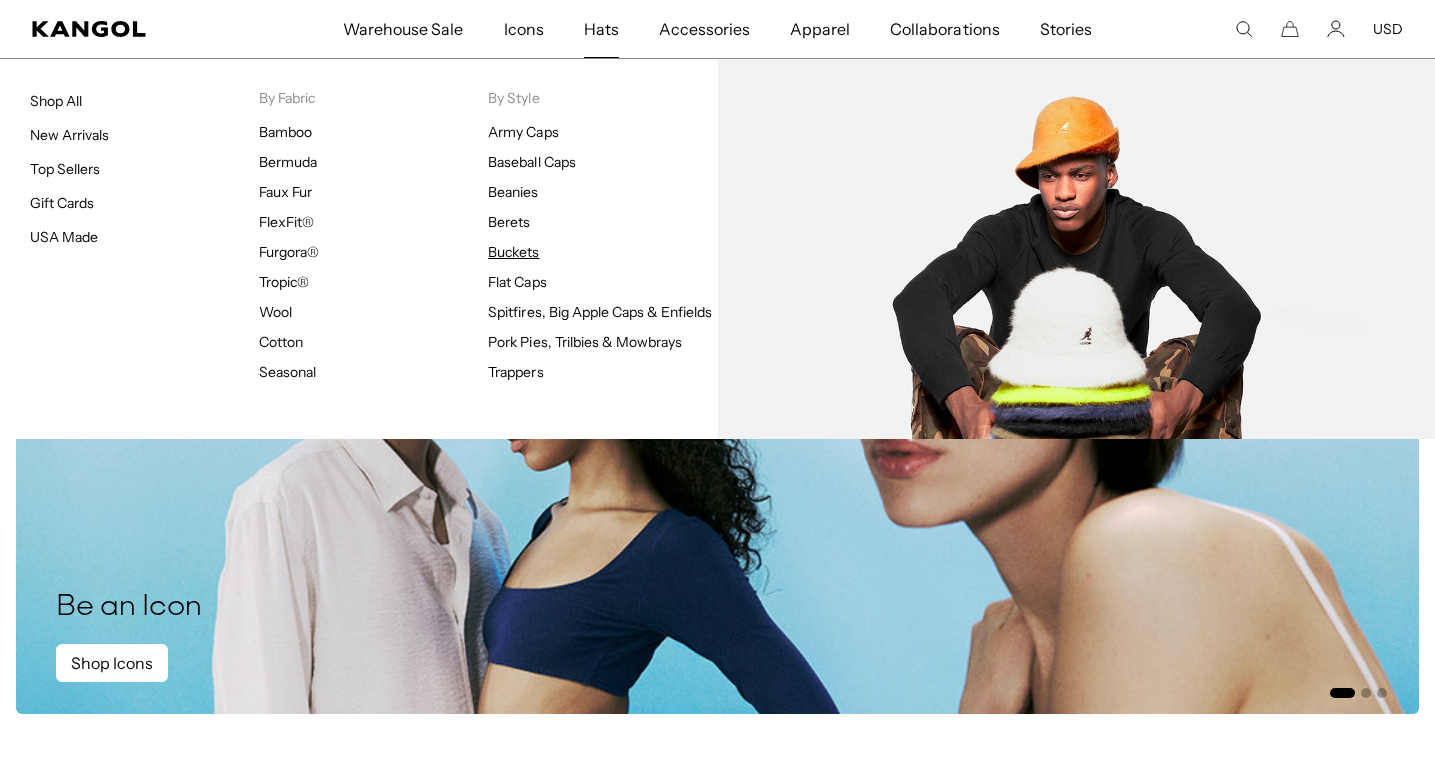click on "Buckets" at bounding box center [513, 252] 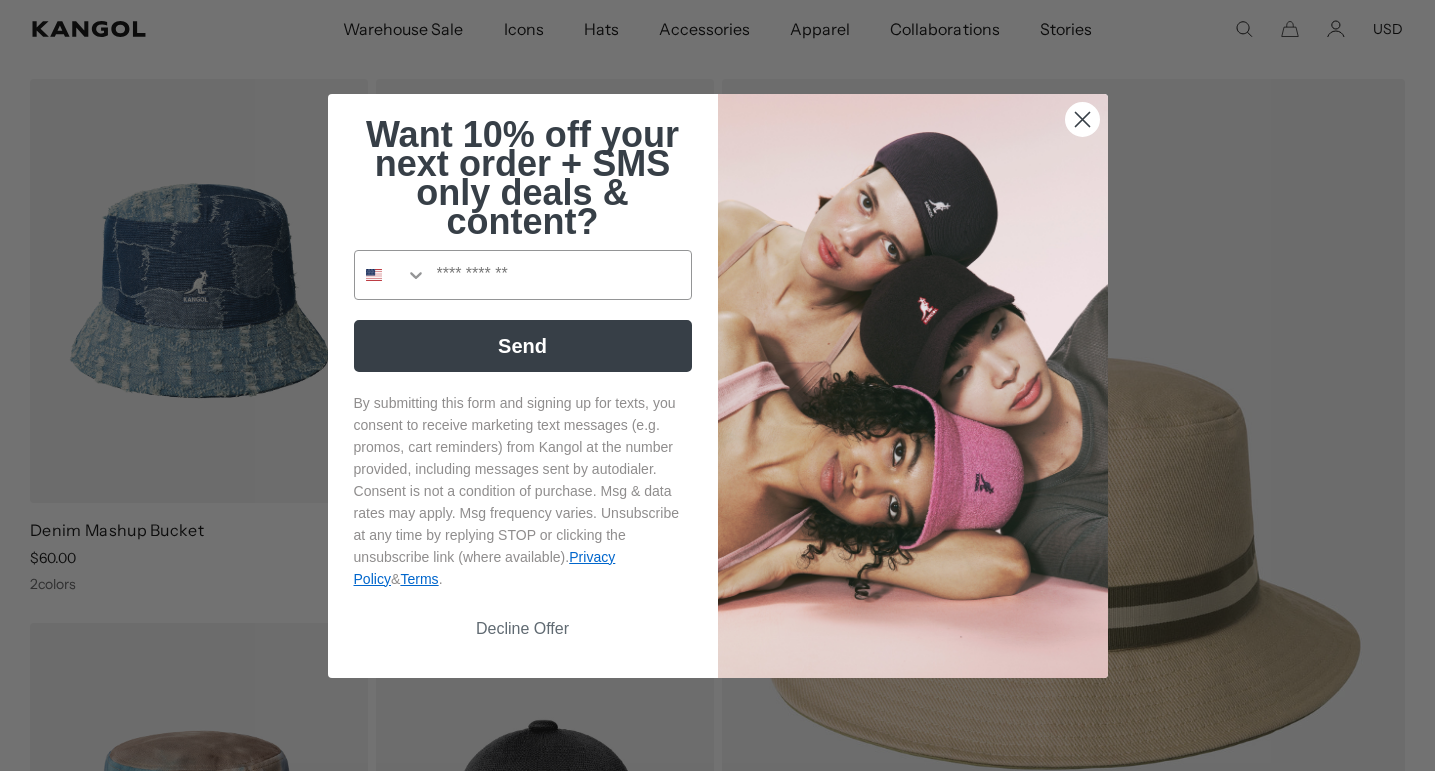 scroll, scrollTop: 0, scrollLeft: 0, axis: both 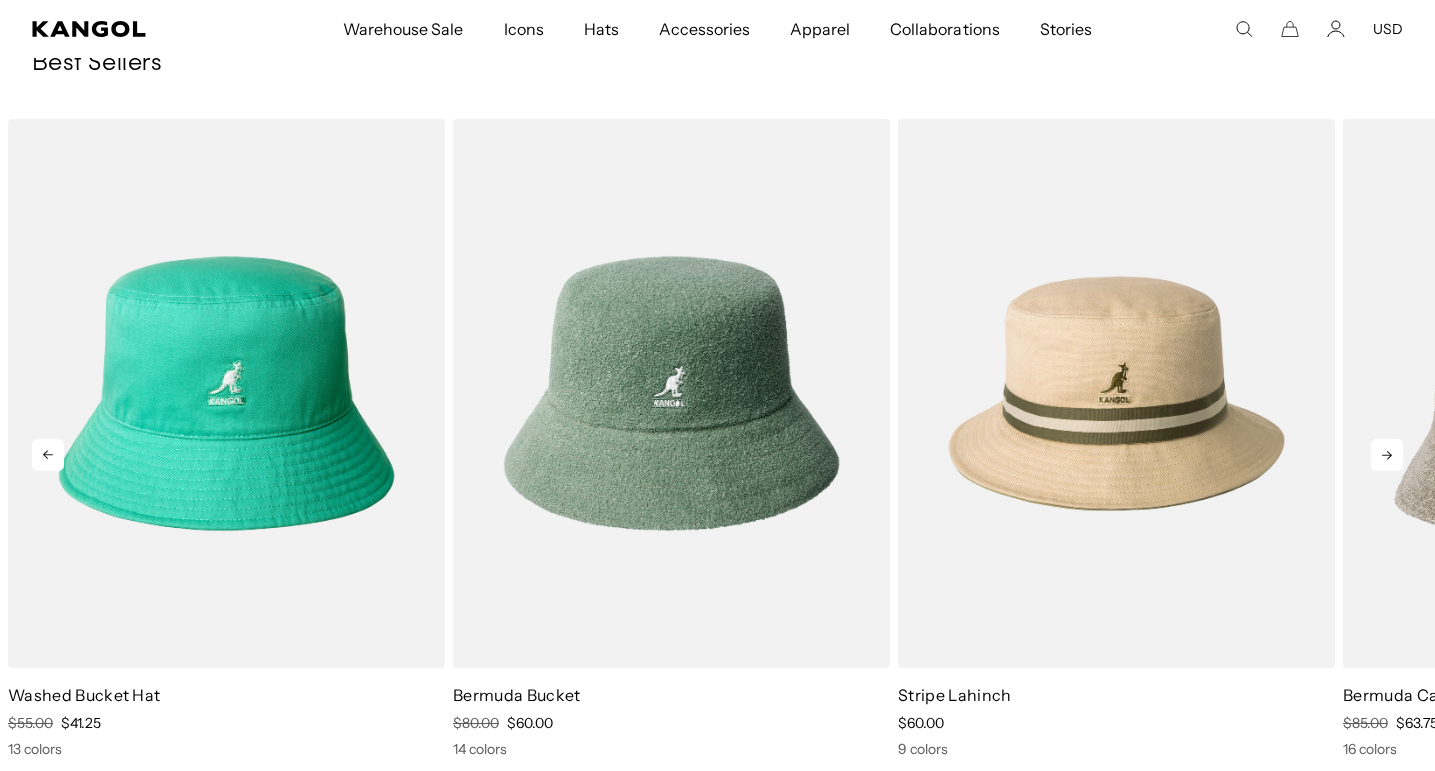 click at bounding box center (1387, 455) 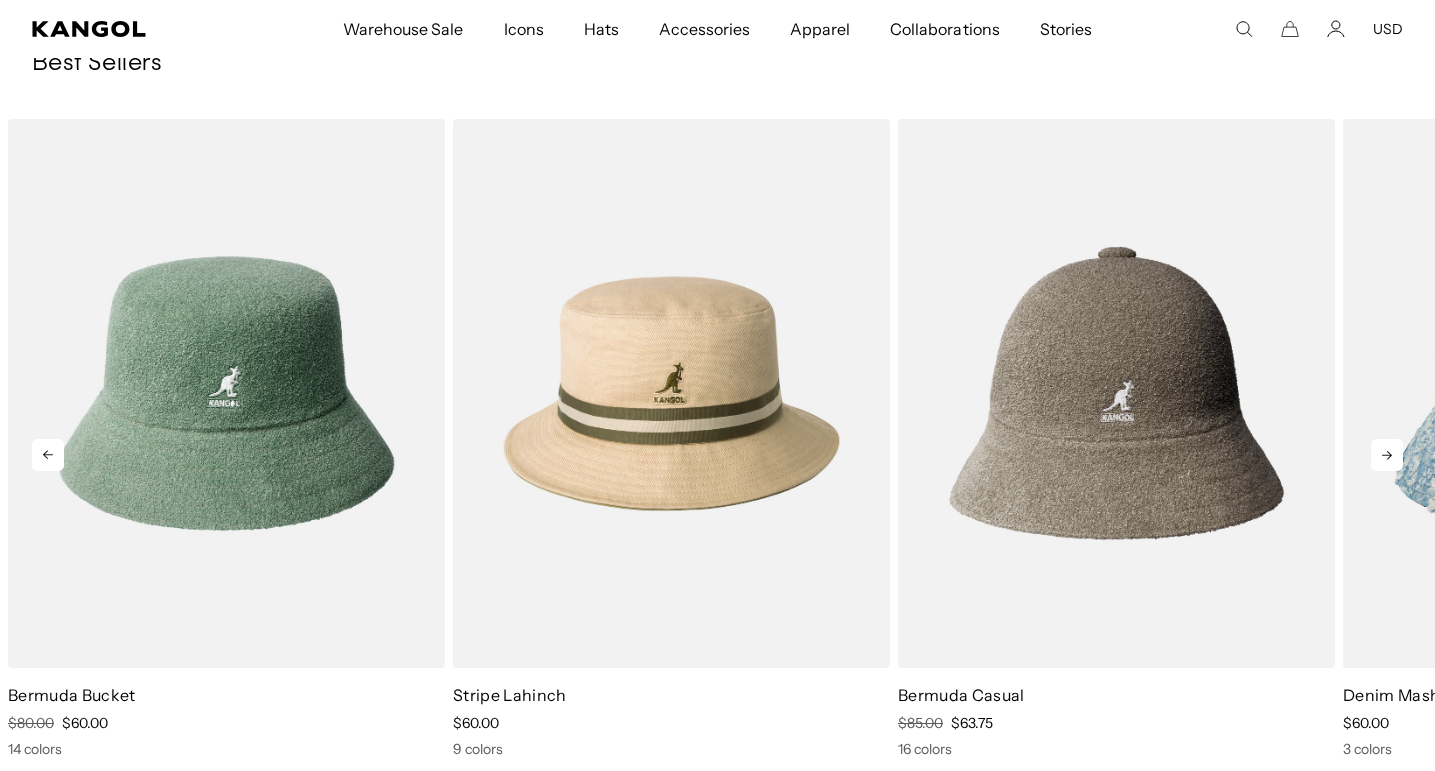 click at bounding box center (1387, 455) 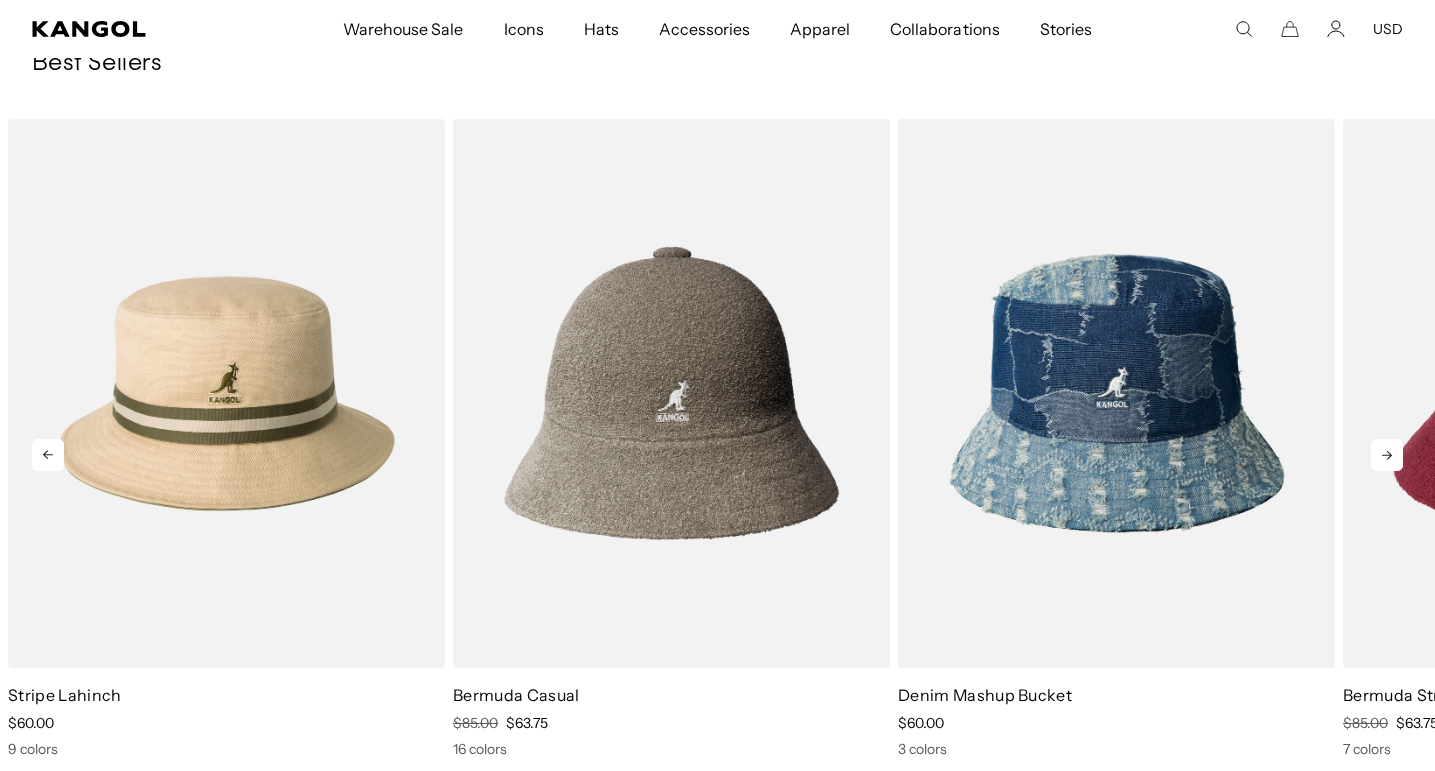 click at bounding box center (1387, 455) 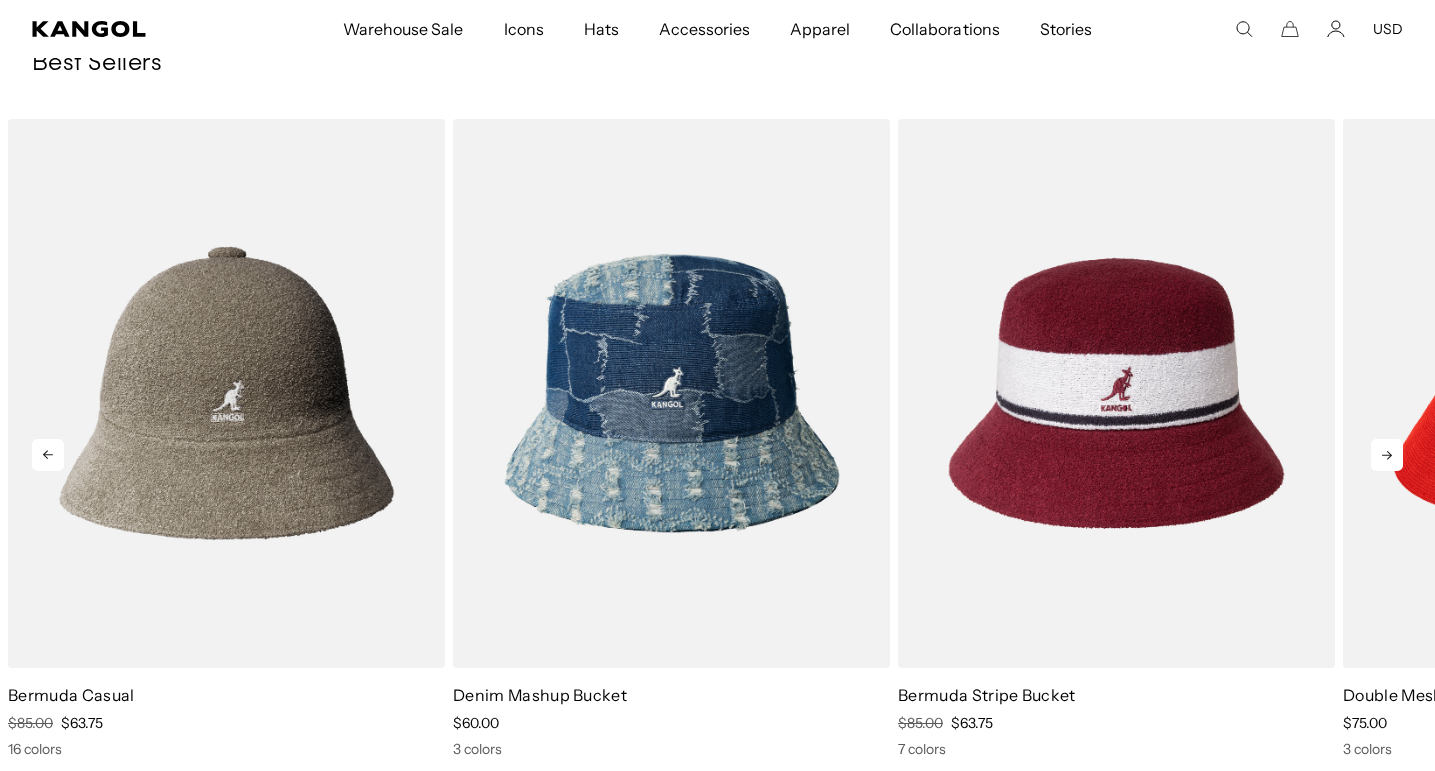 click at bounding box center (1387, 455) 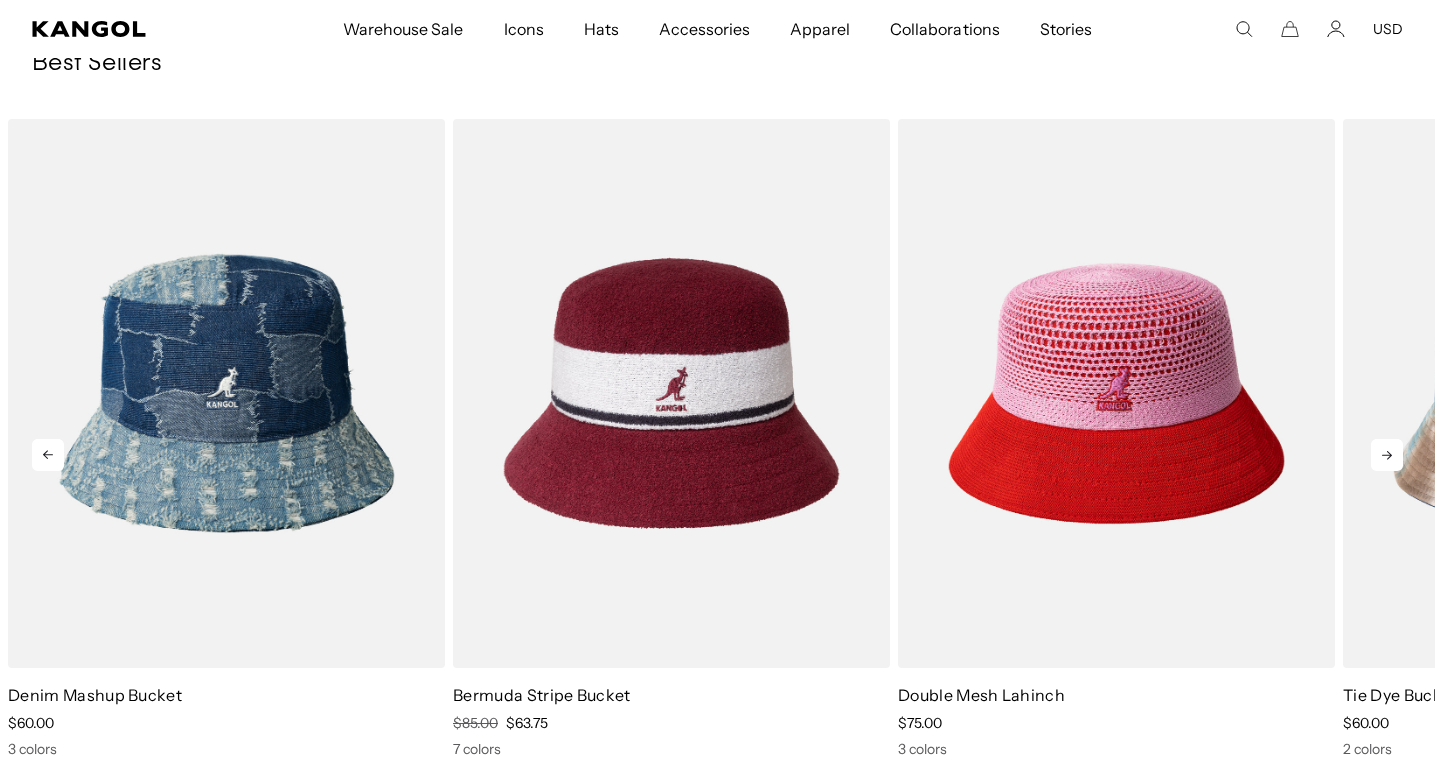 click at bounding box center [1387, 455] 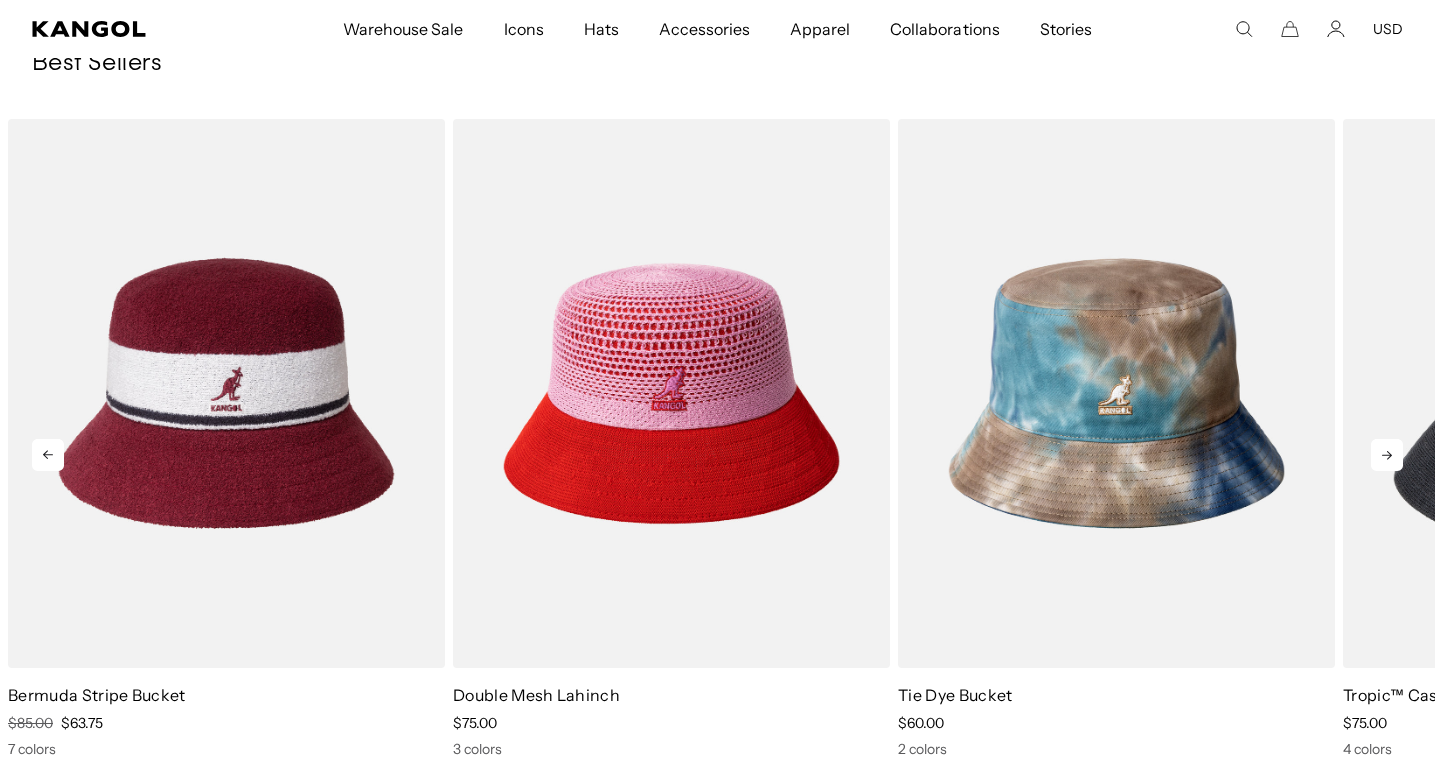 click at bounding box center [1387, 455] 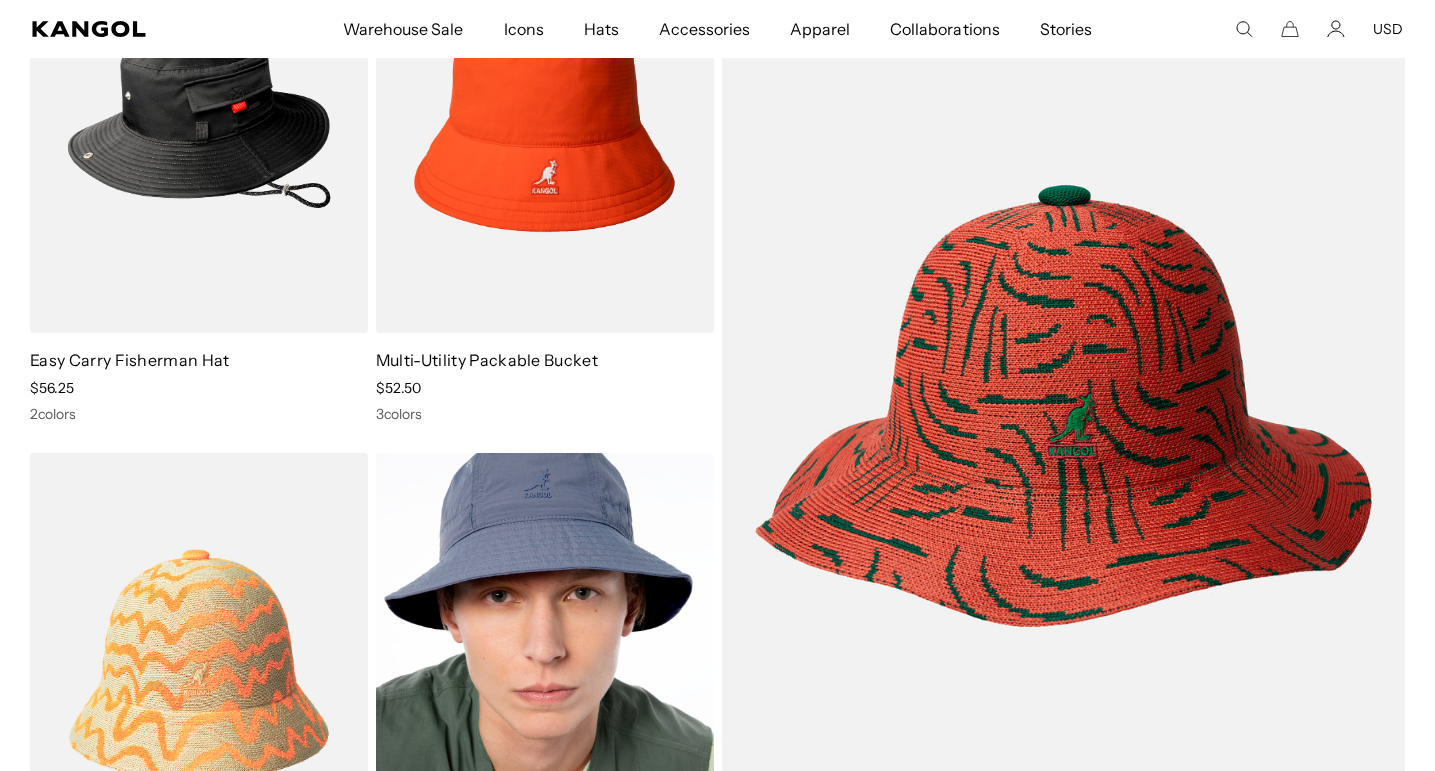 scroll, scrollTop: 7026, scrollLeft: 0, axis: vertical 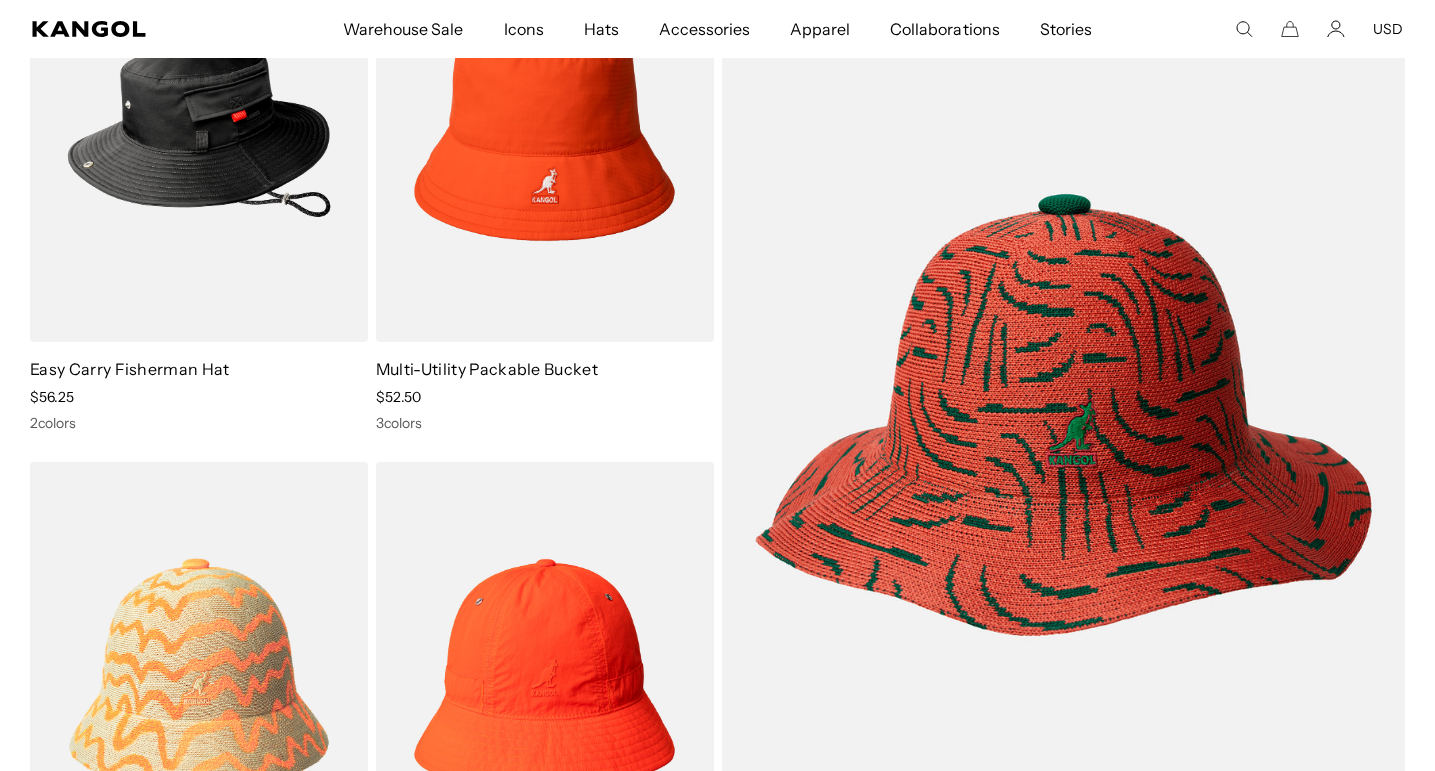 click at bounding box center [1244, 29] 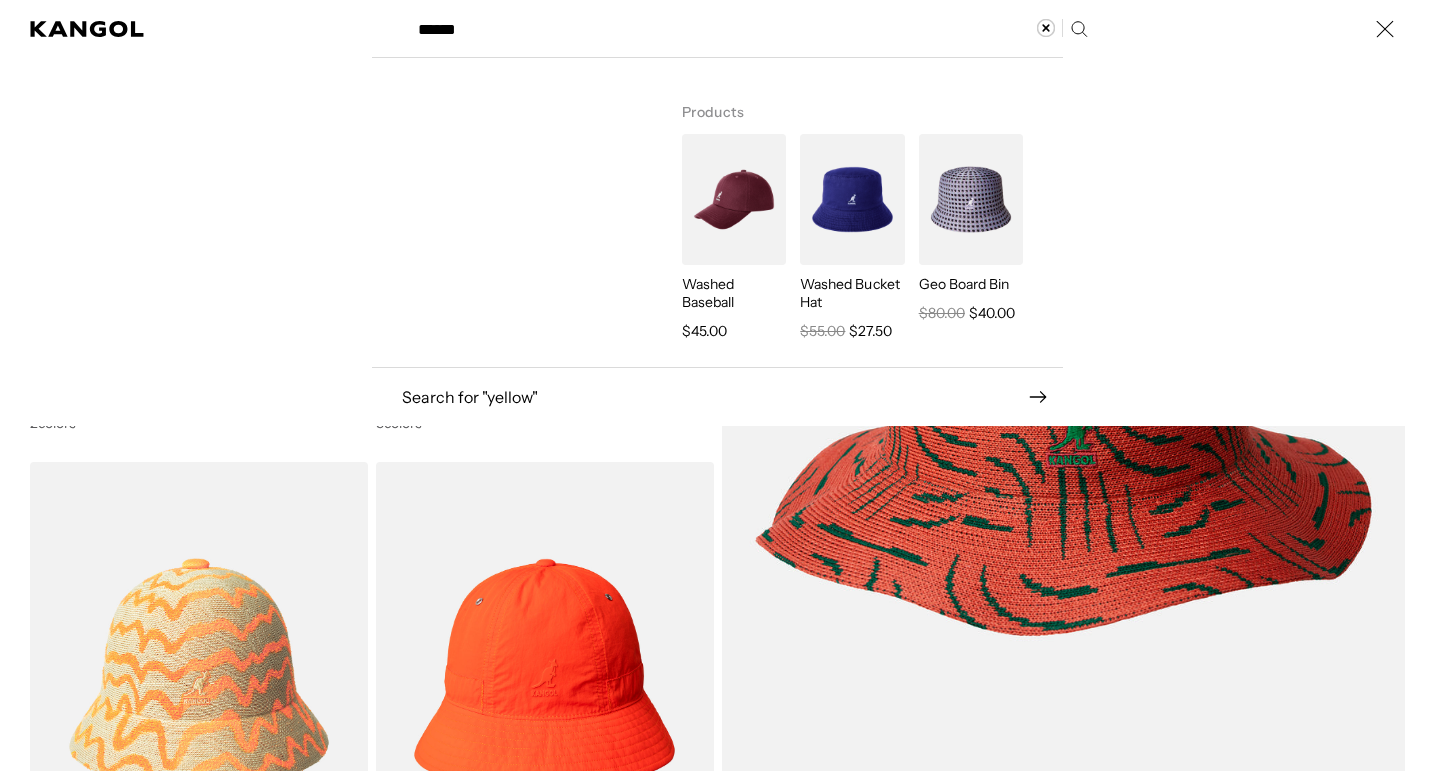 type on "******" 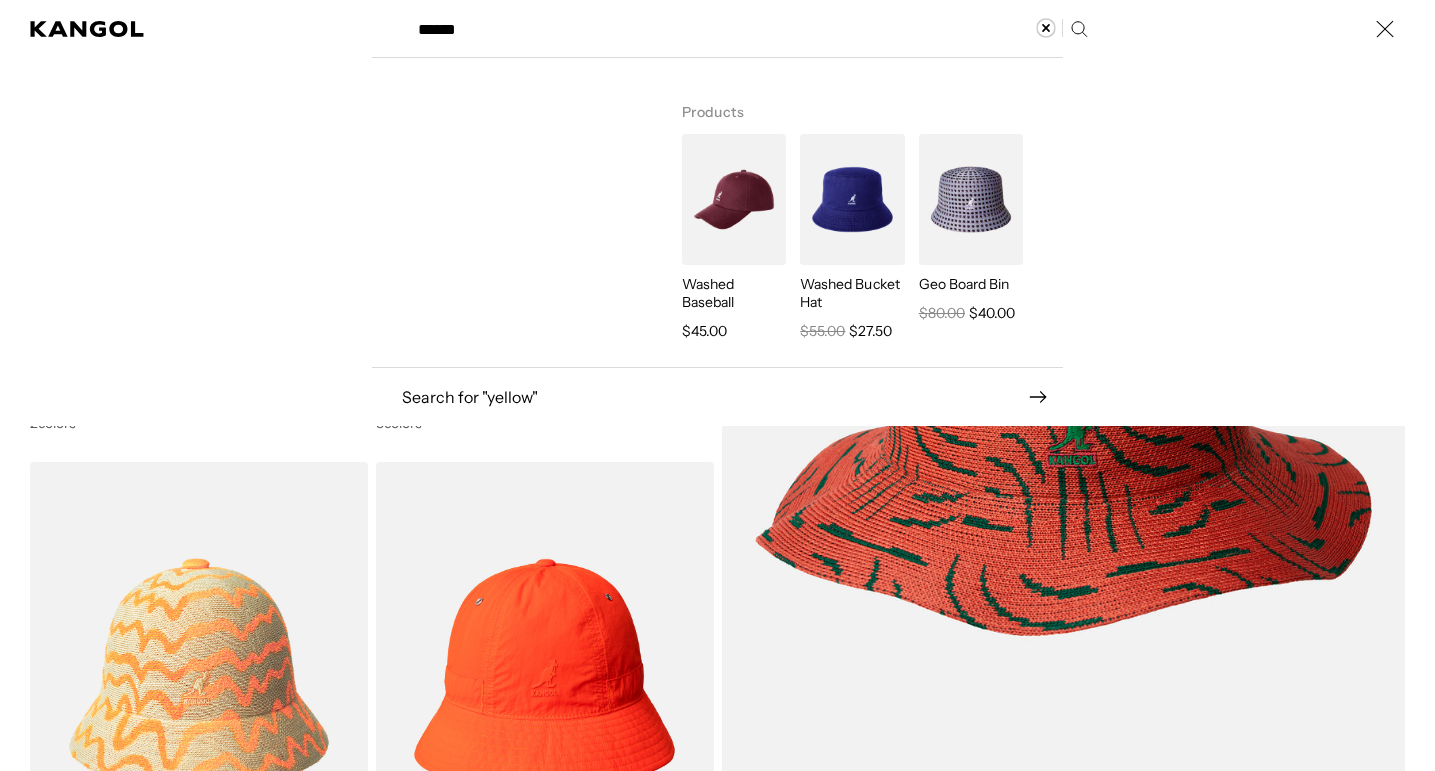 click at bounding box center [1045, 27] 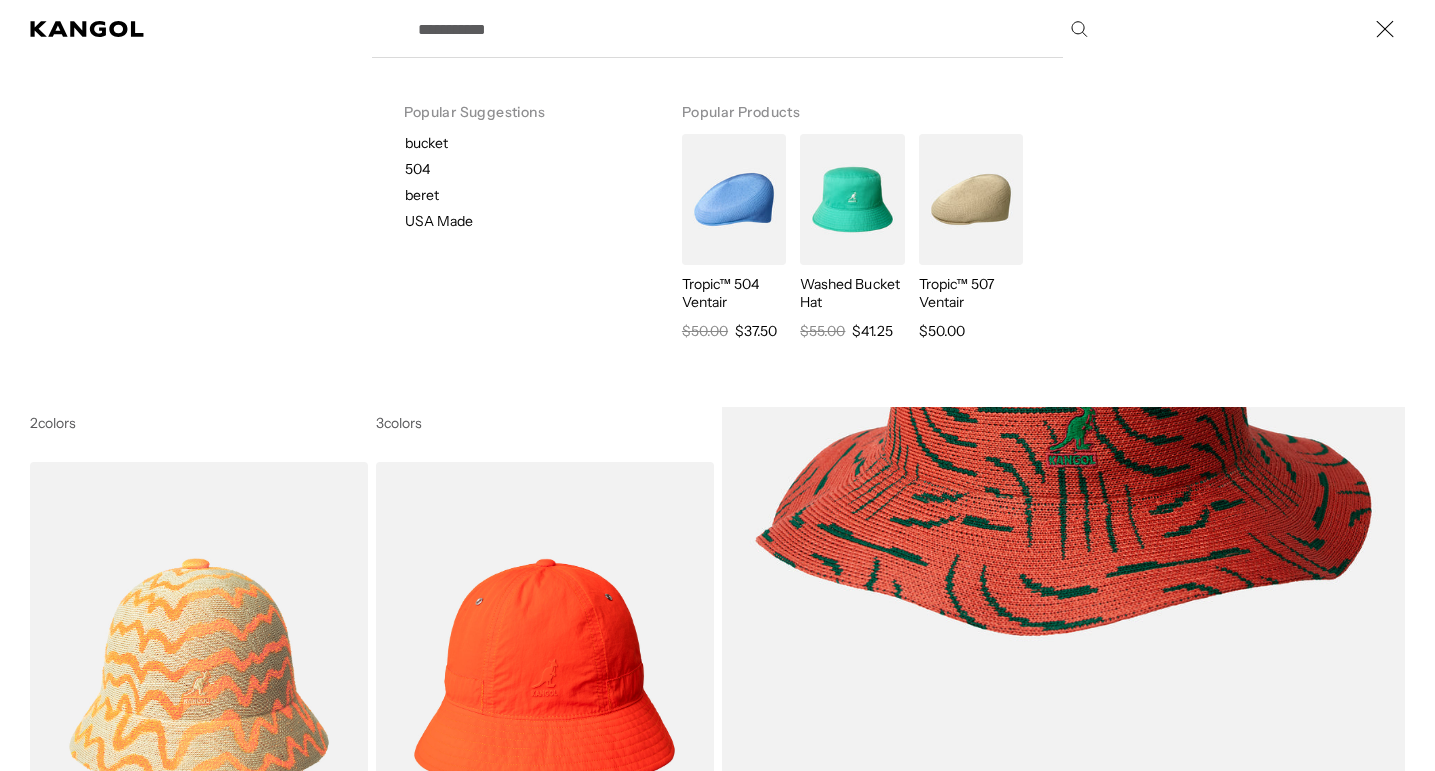 click on "bucket" at bounding box center (527, 143) 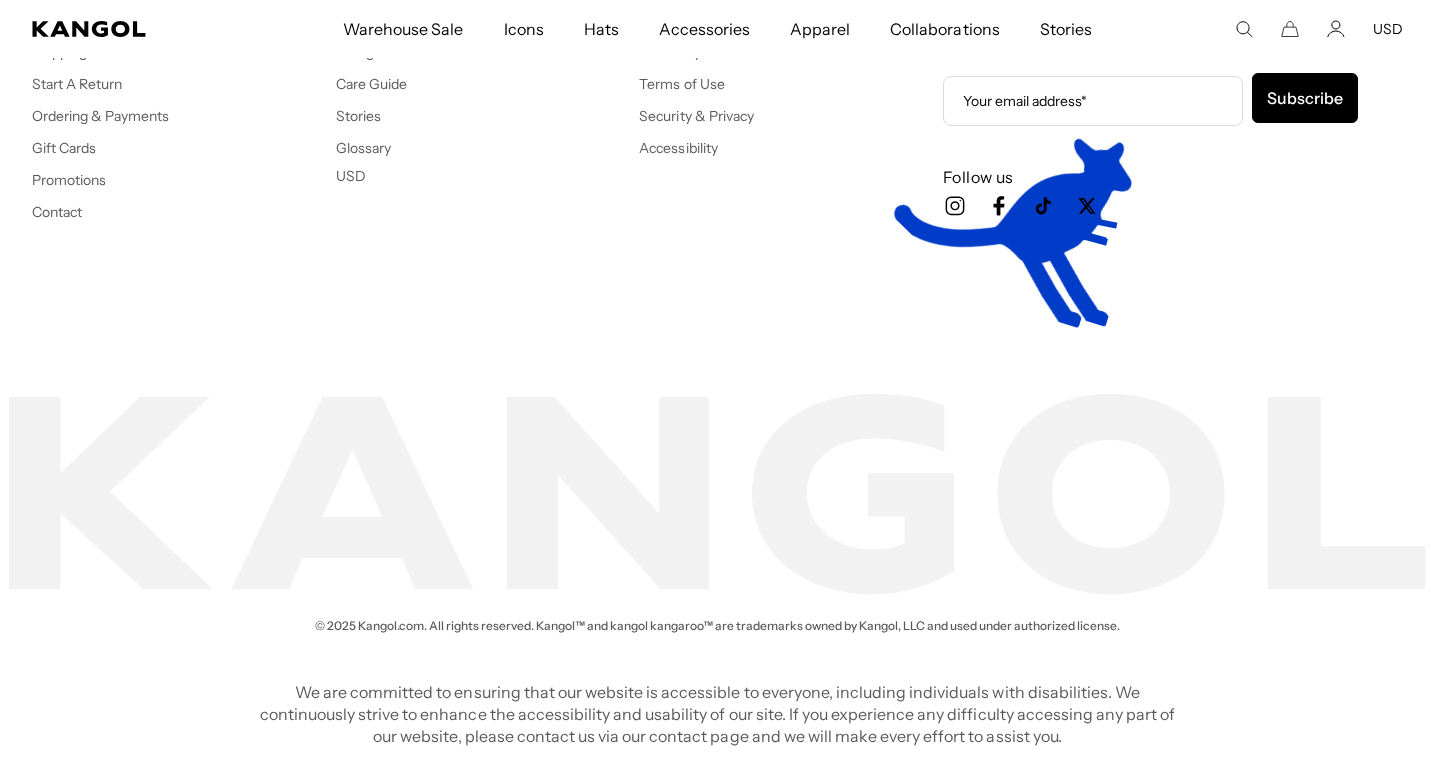 scroll, scrollTop: 191, scrollLeft: 0, axis: vertical 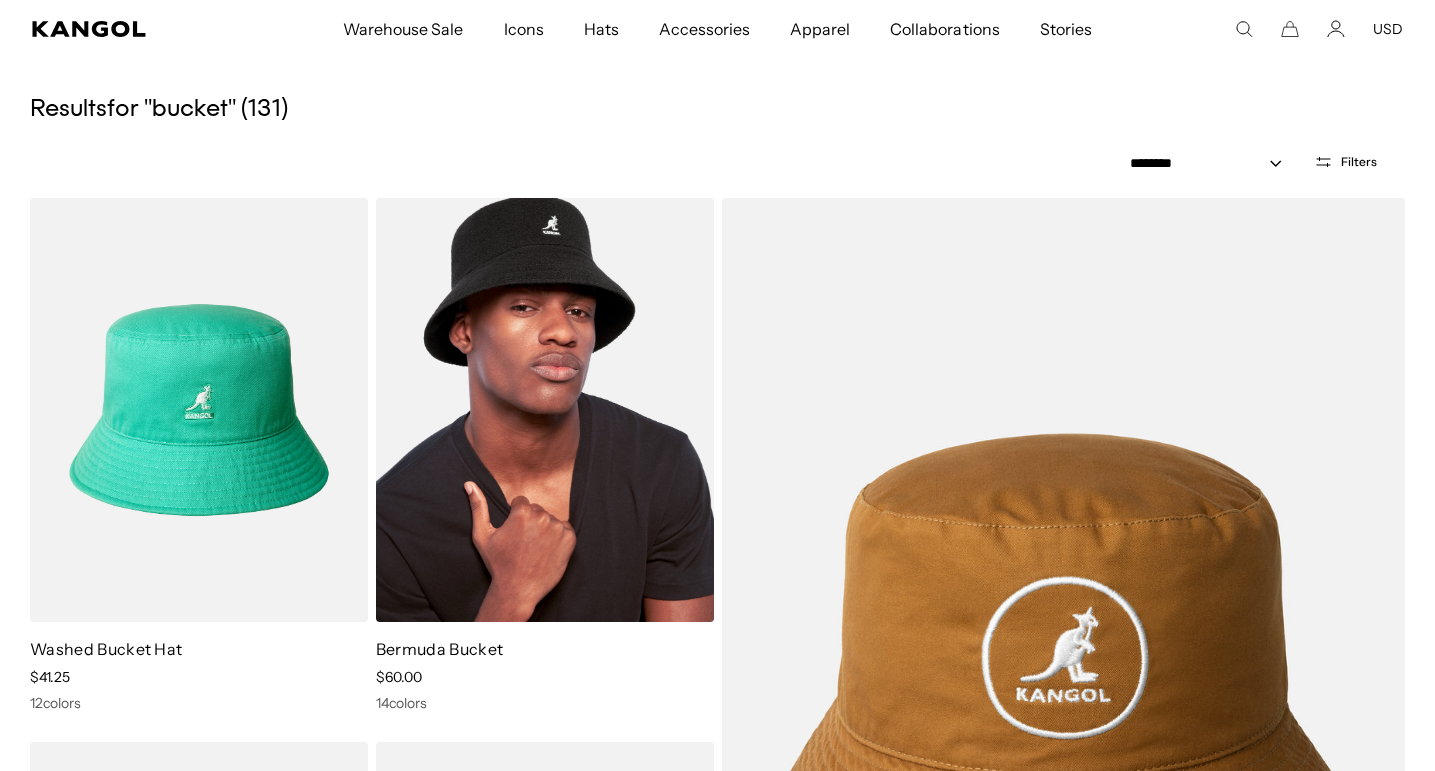 click on "Bermuda Bucket Sale Price $60.00 14  colors" at bounding box center (199, 455) 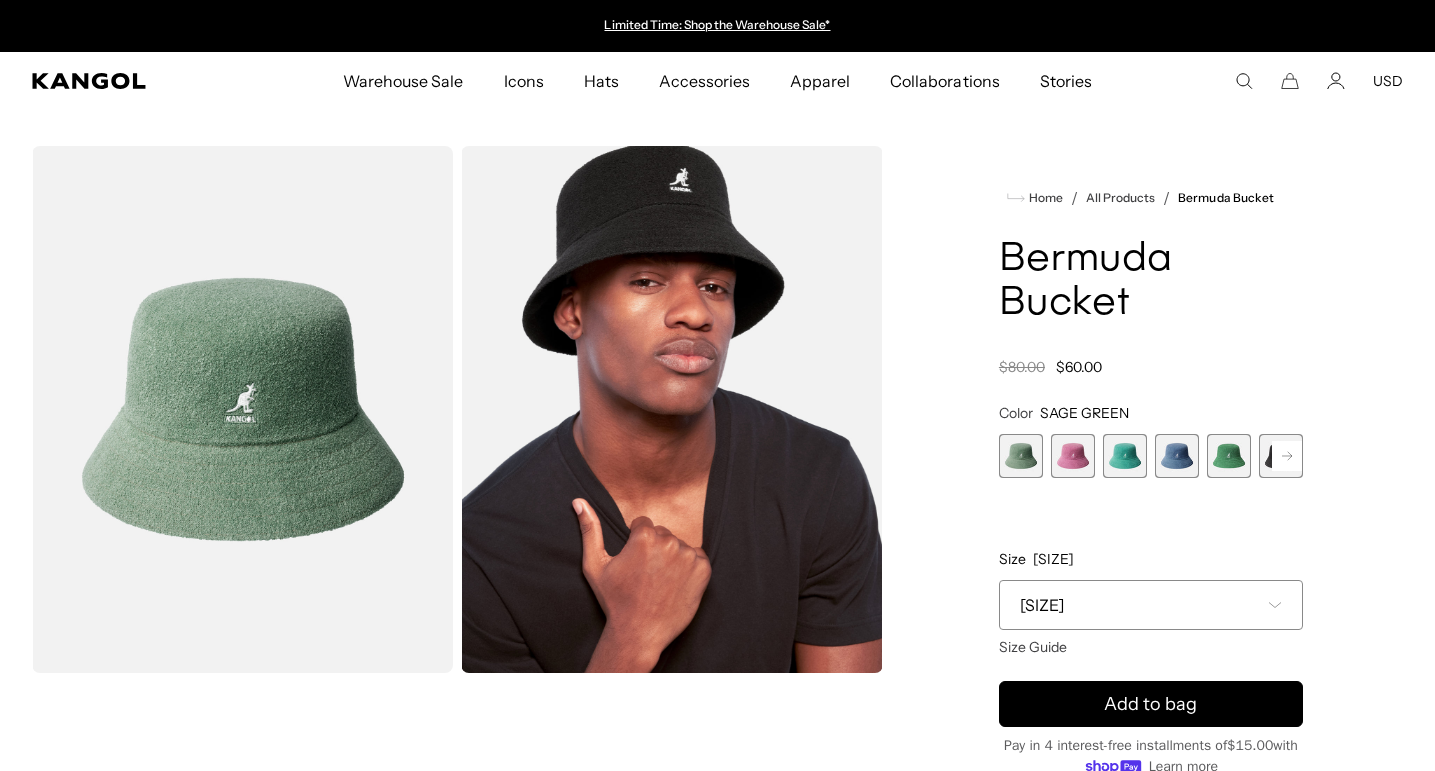 scroll, scrollTop: 0, scrollLeft: 0, axis: both 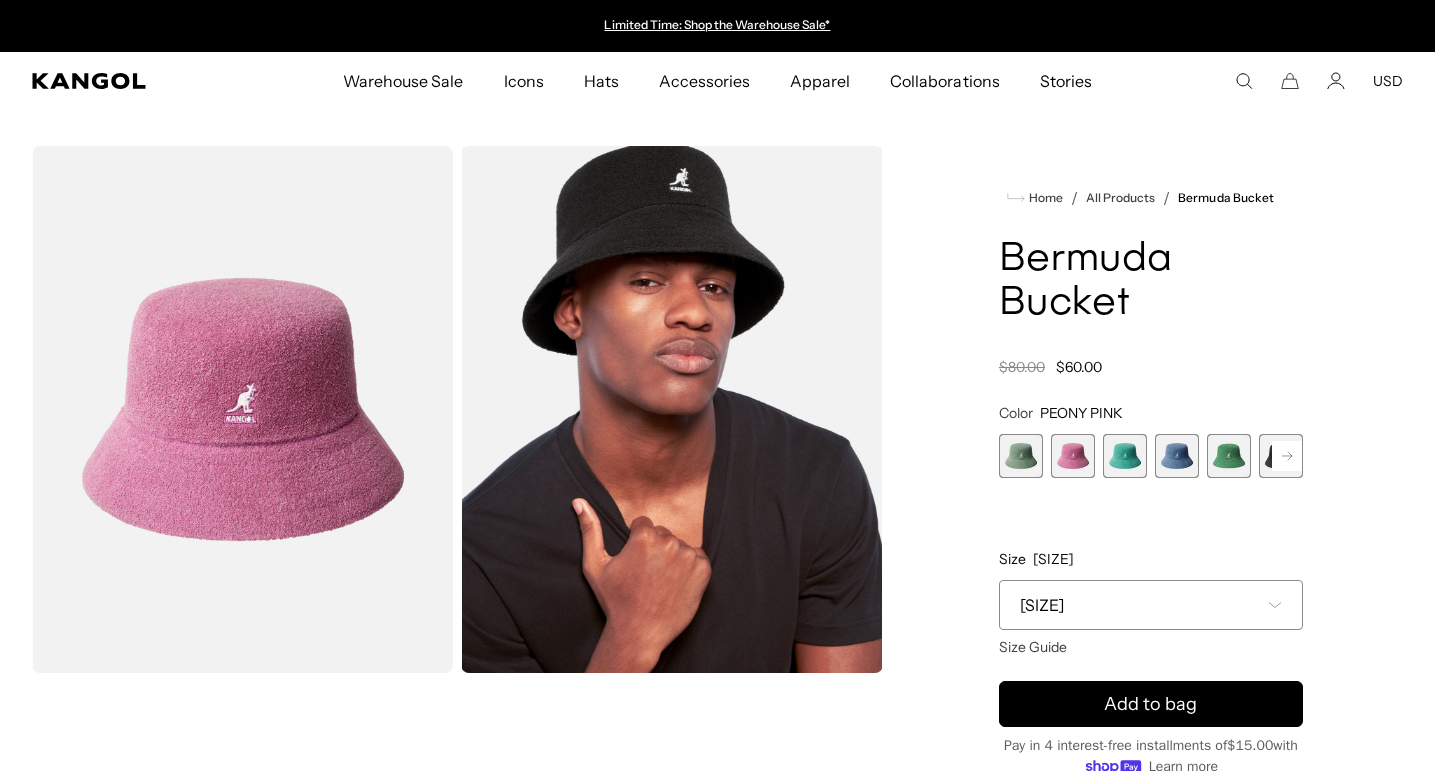 click at bounding box center (1287, 456) 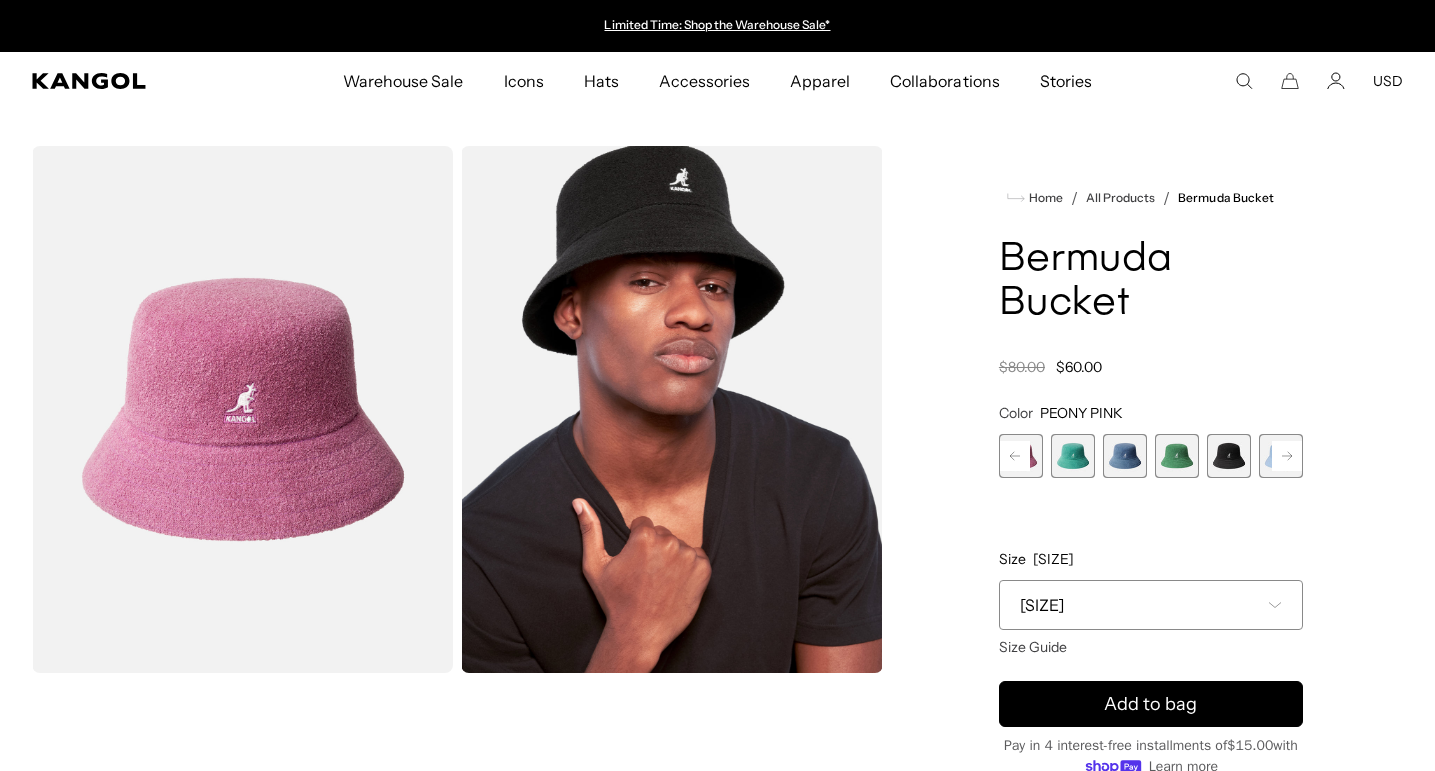 click at bounding box center [1287, 456] 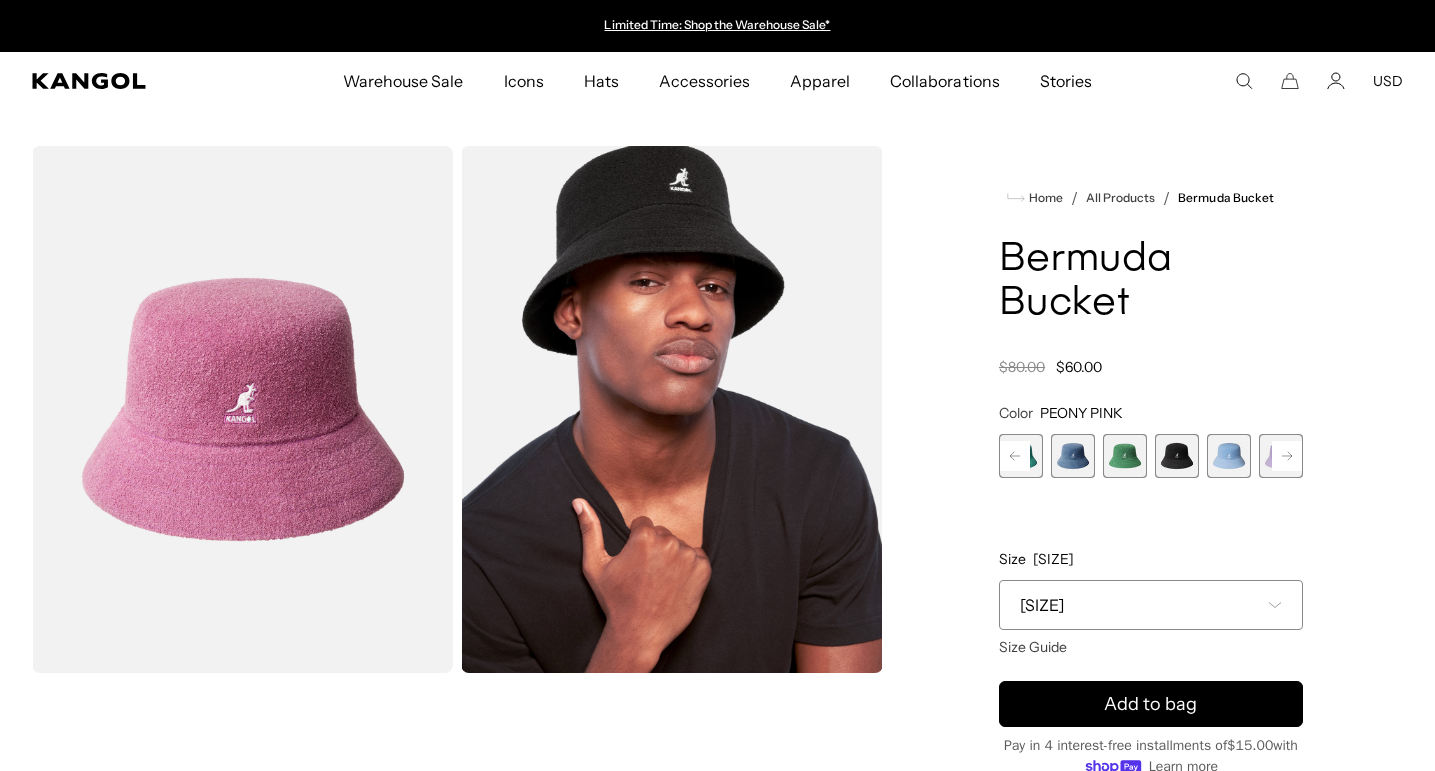 click at bounding box center [1287, 456] 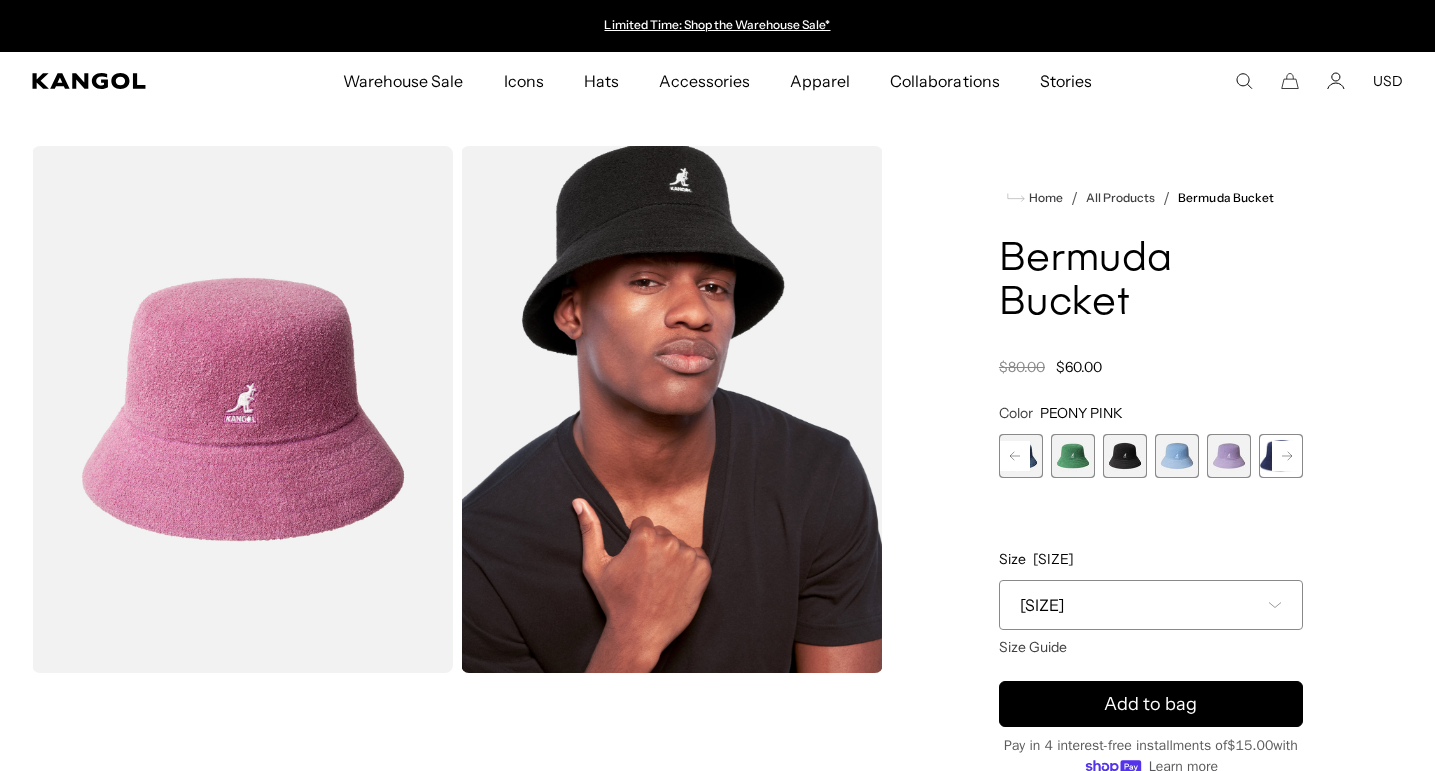 click at bounding box center (1229, 456) 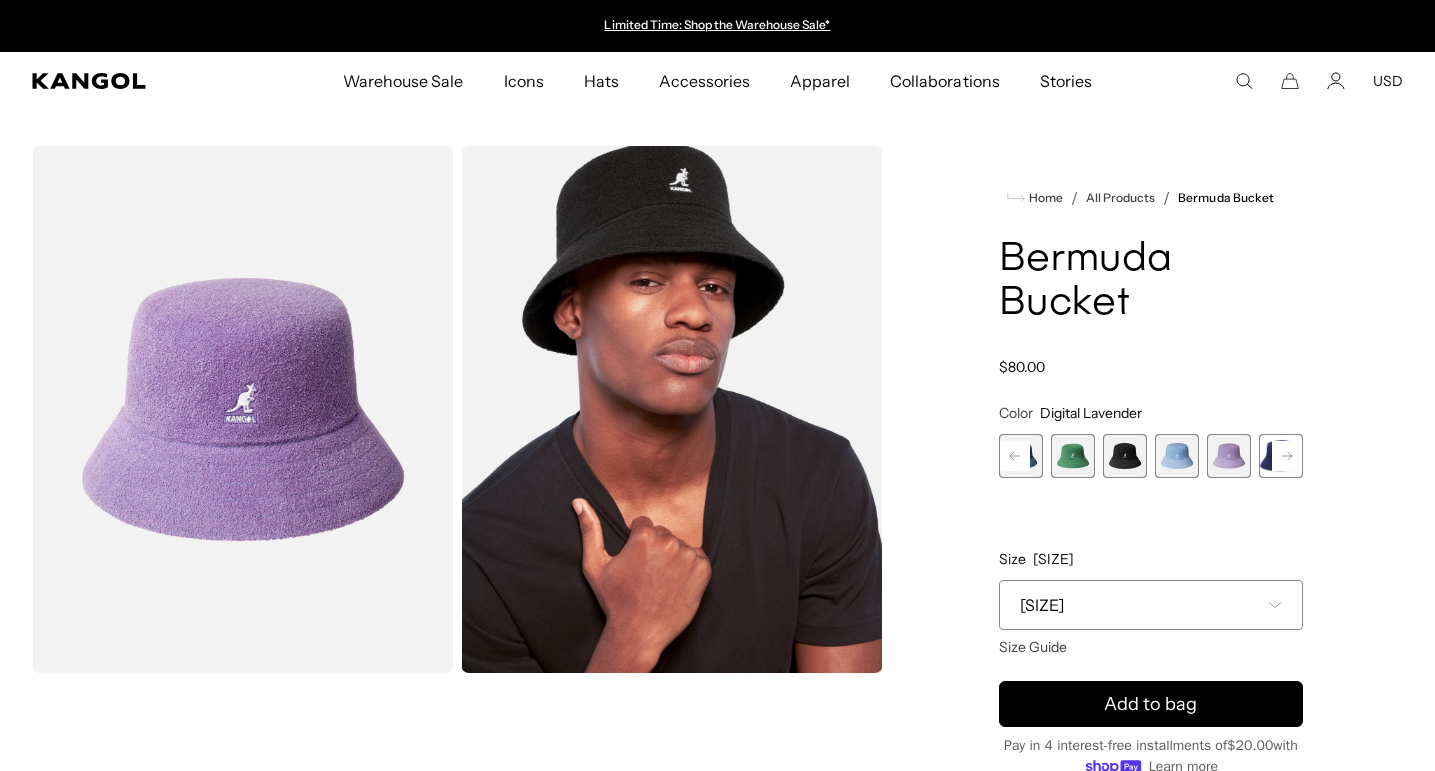 click at bounding box center [1287, 456] 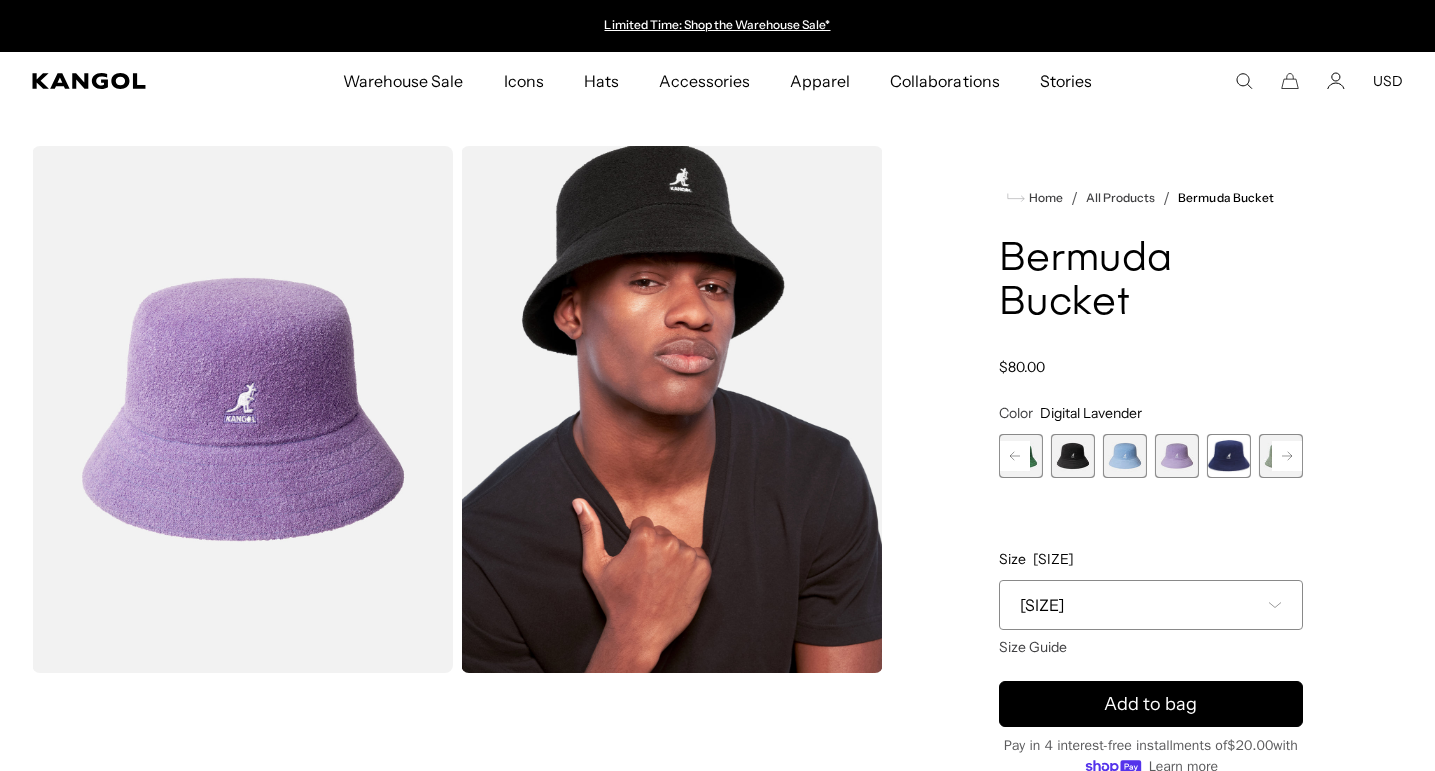 click at bounding box center (1287, 456) 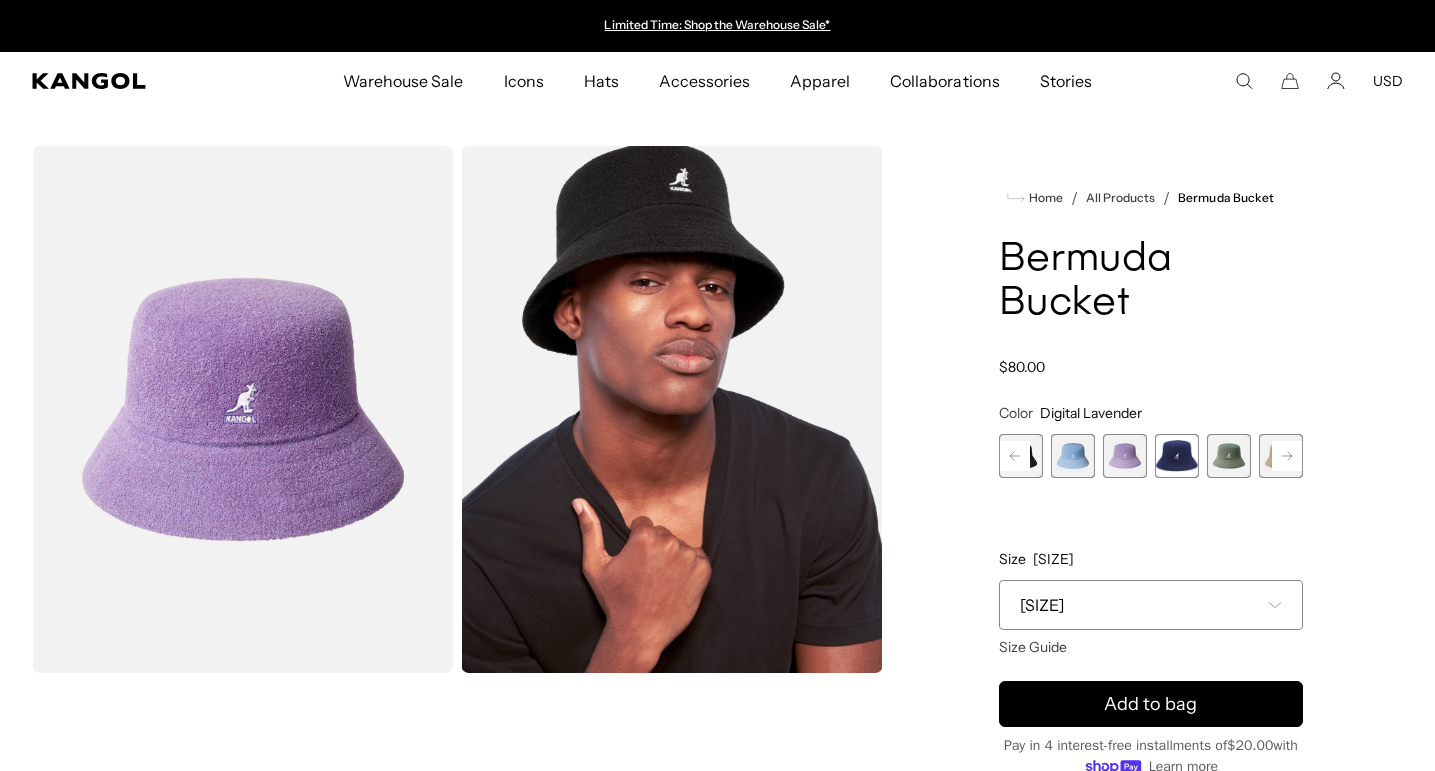 click at bounding box center (1287, 456) 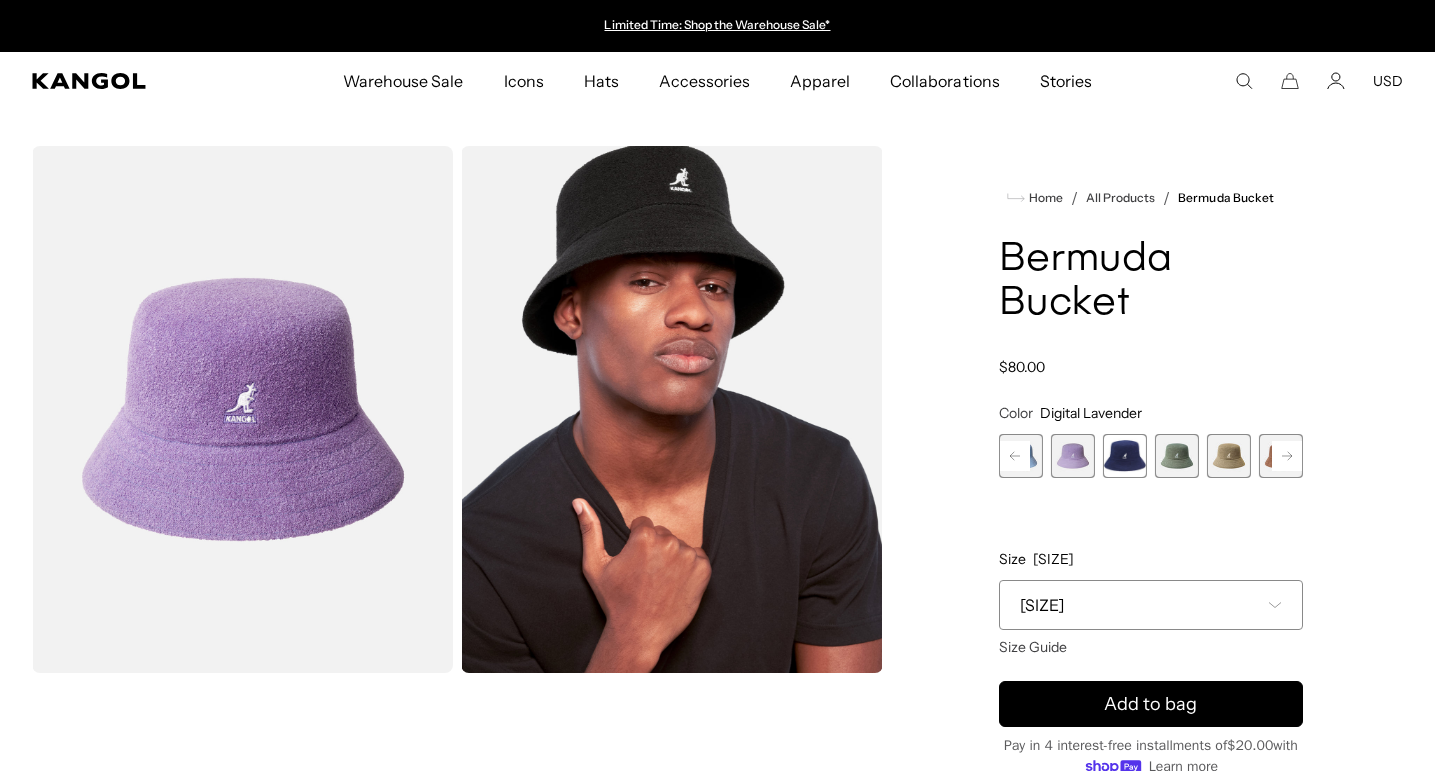 click at bounding box center [1287, 456] 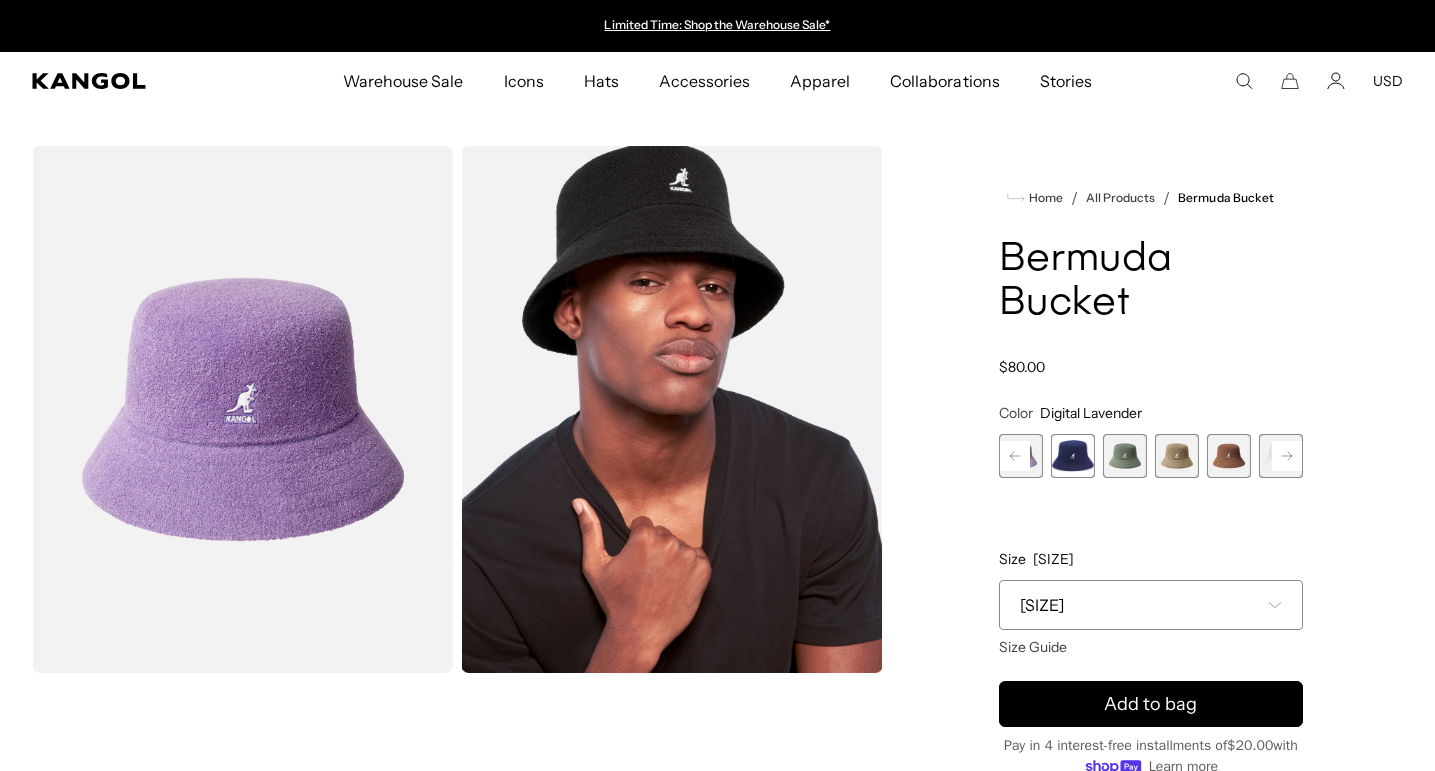 click at bounding box center (1287, 456) 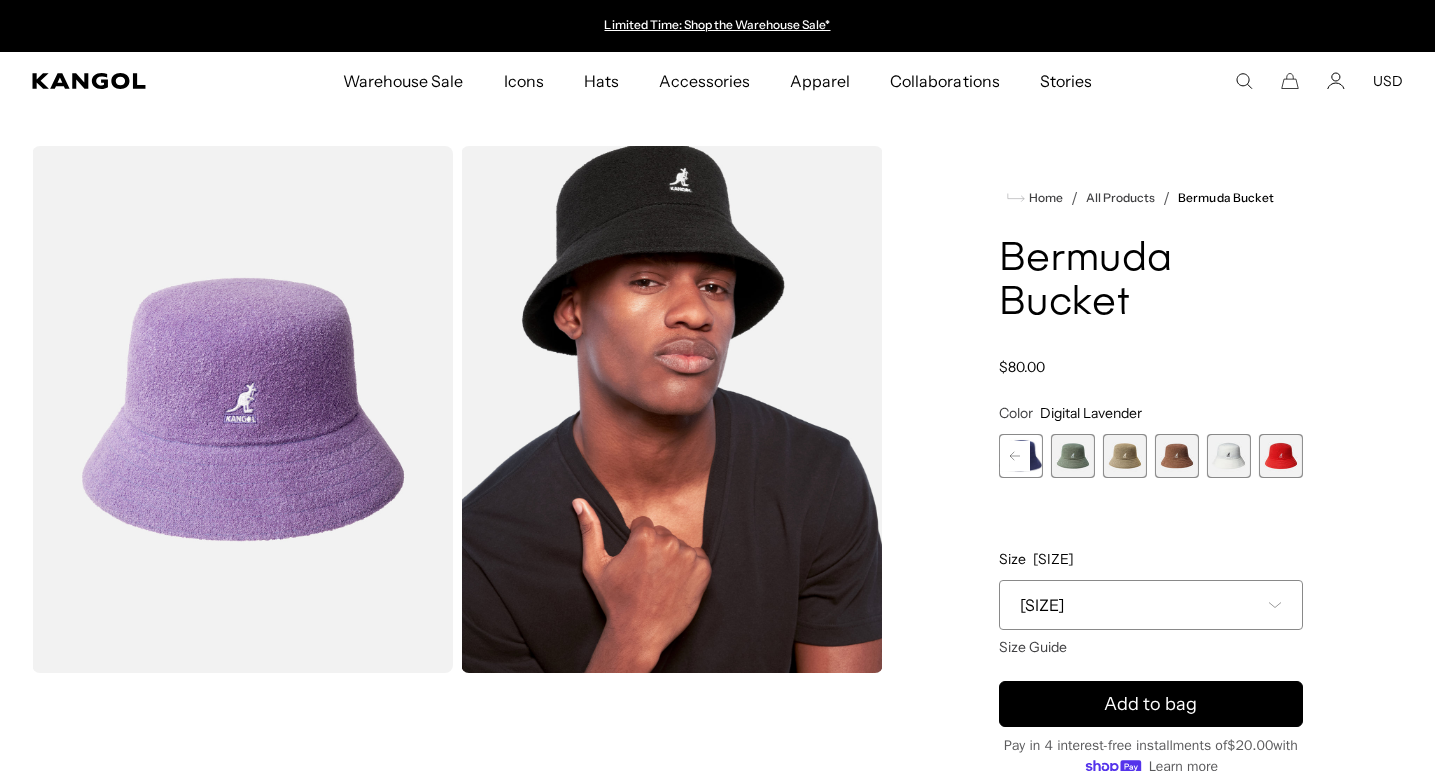 click at bounding box center (1281, 456) 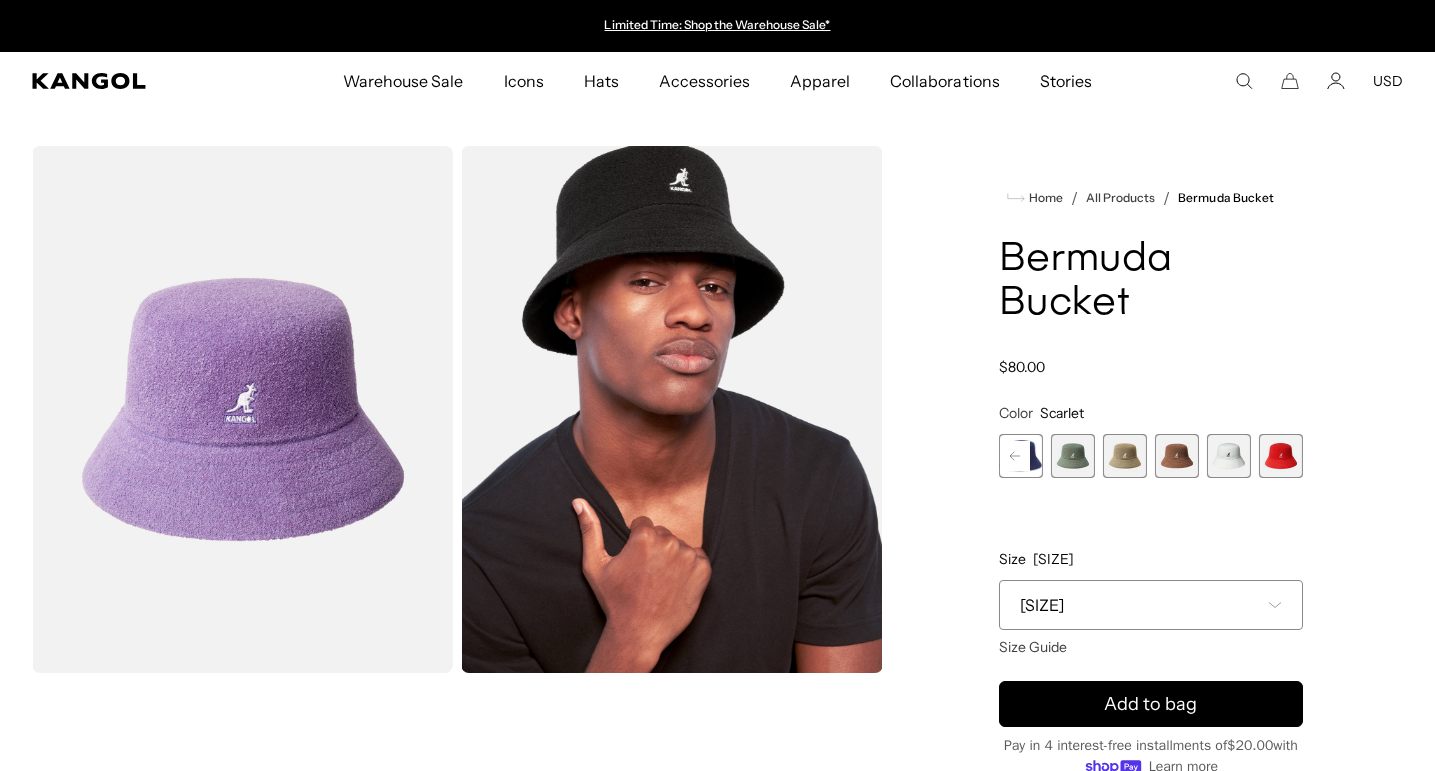 click at bounding box center (1281, 456) 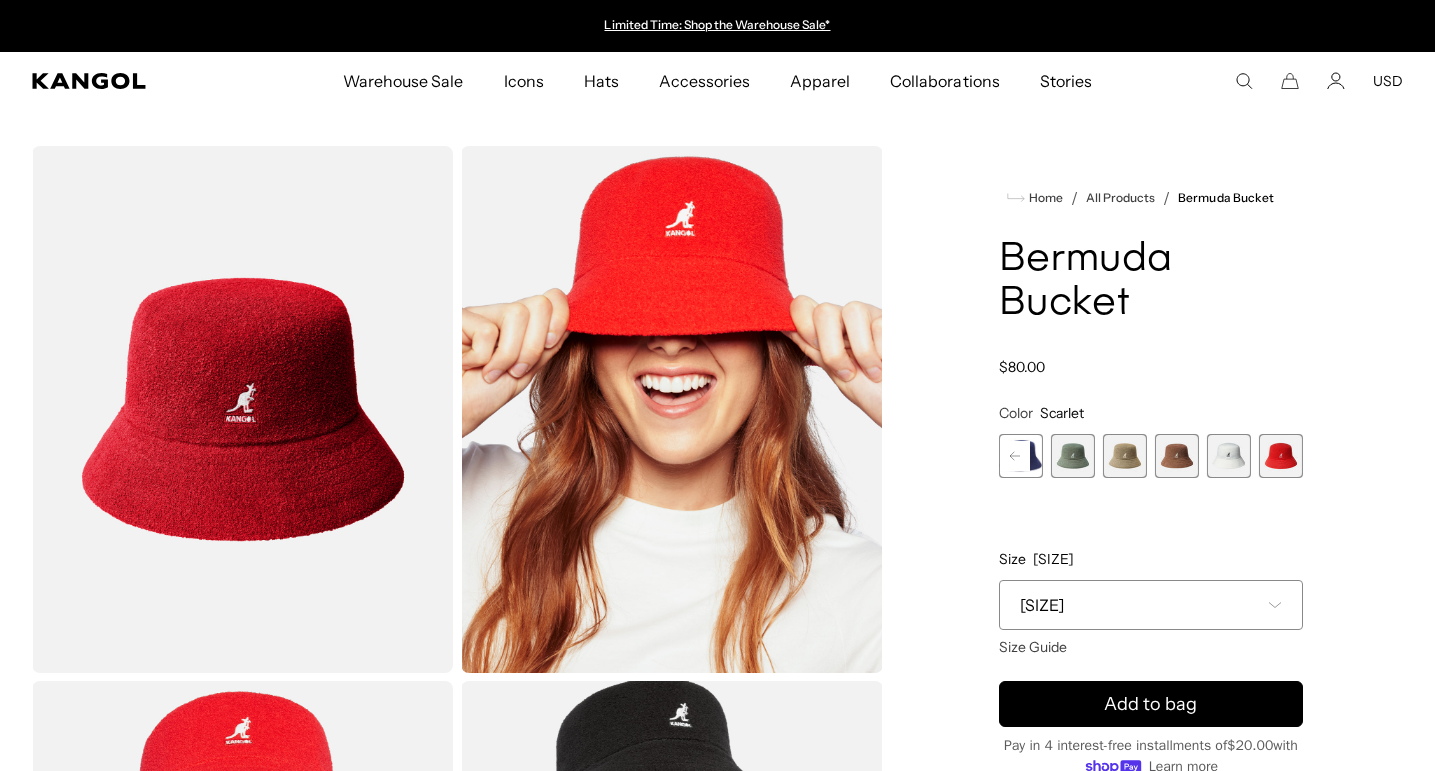 click at bounding box center (1177, 456) 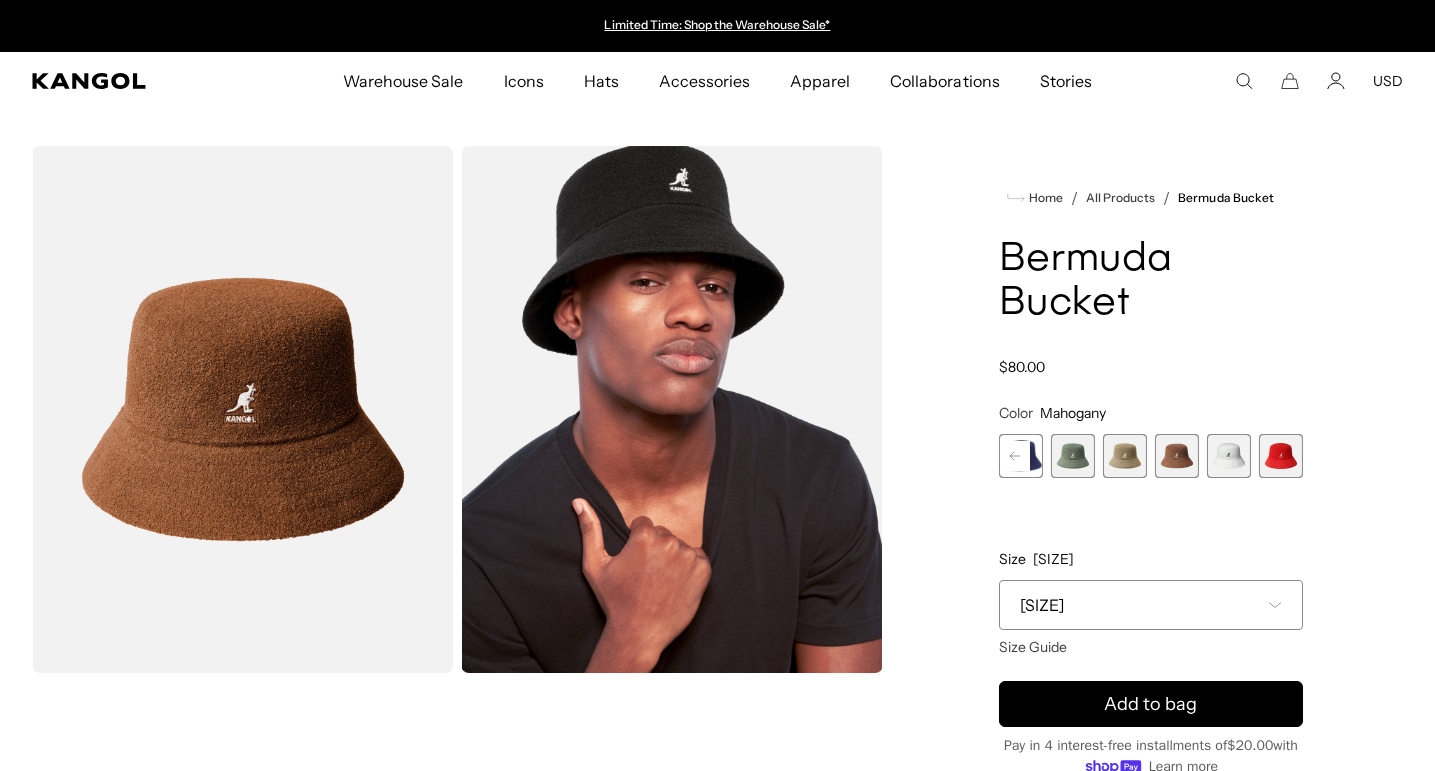 click at bounding box center (1073, 456) 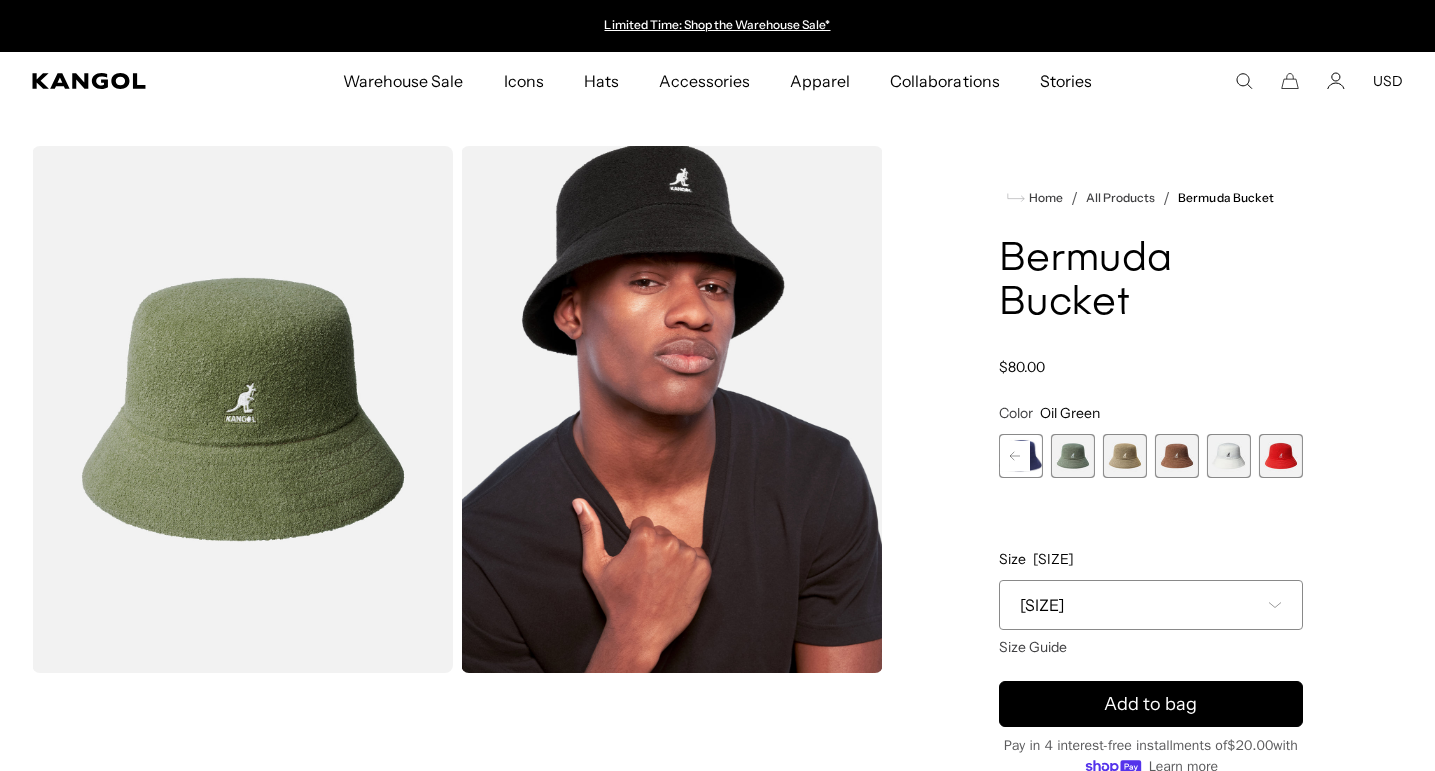 click at bounding box center [1021, 456] 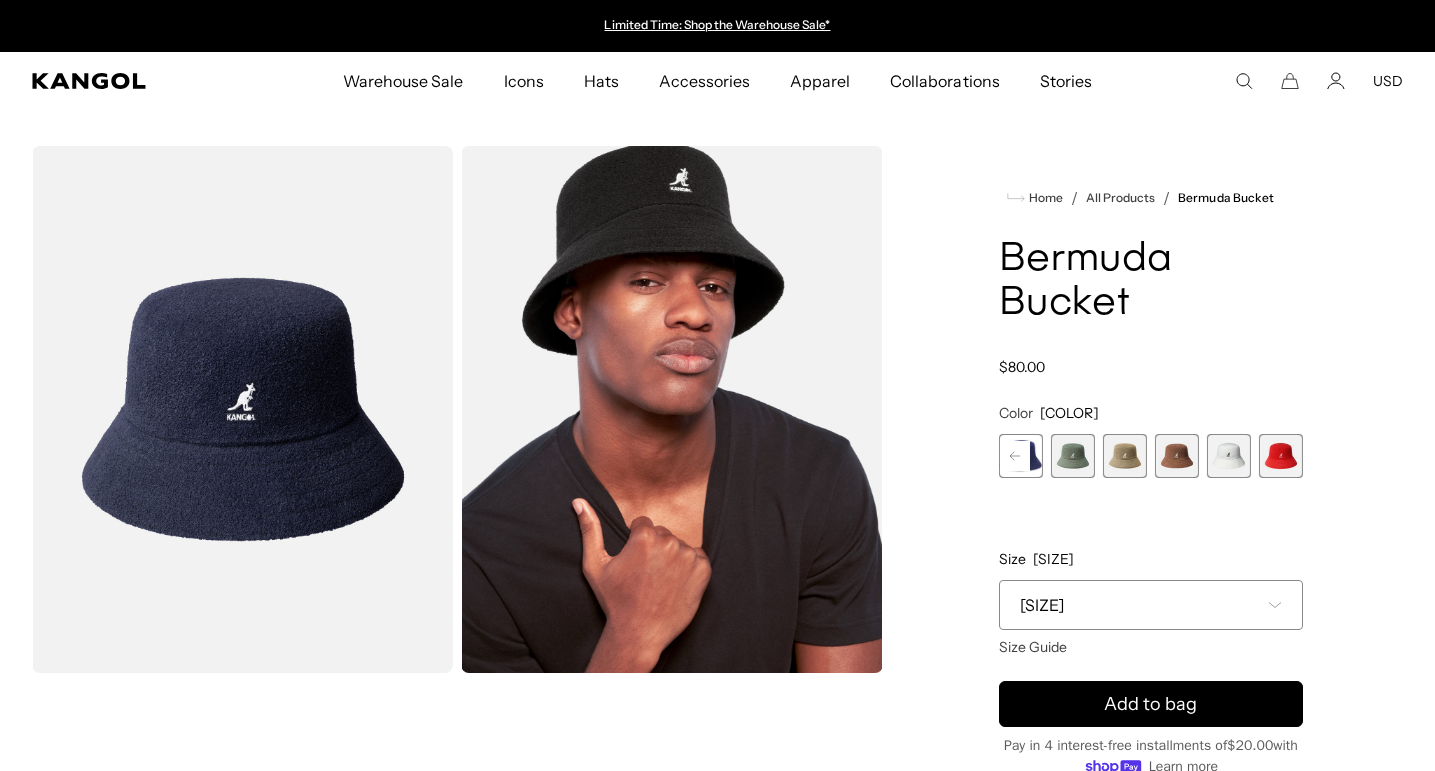 click at bounding box center [1015, 456] 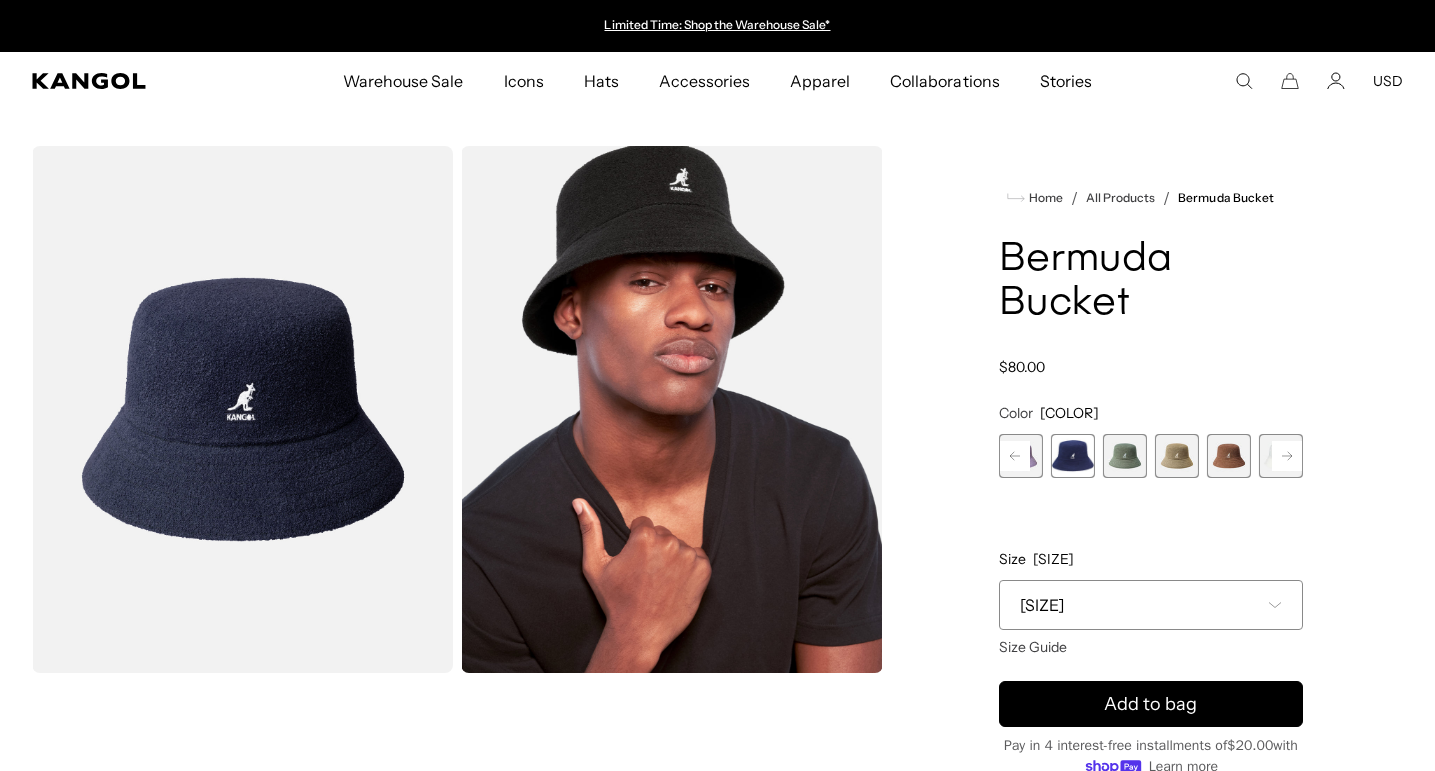 scroll, scrollTop: 0, scrollLeft: 0, axis: both 